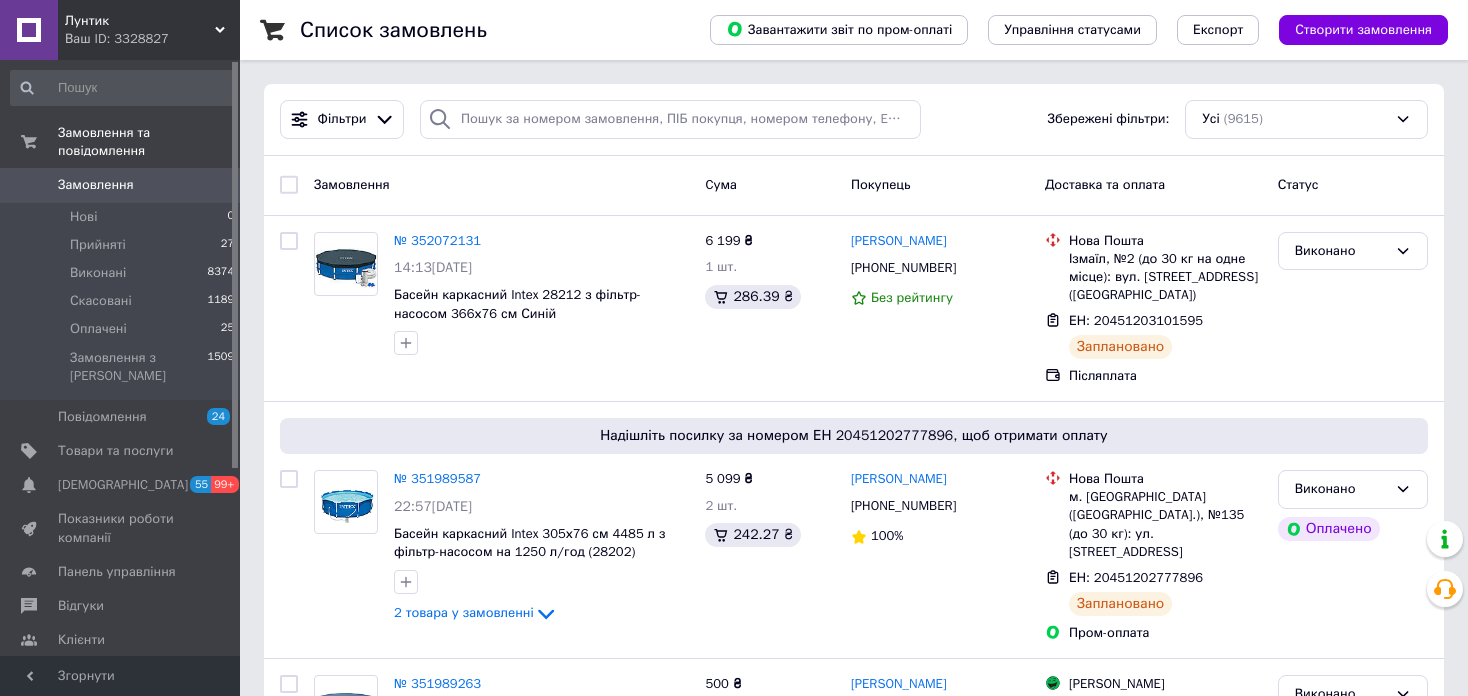scroll, scrollTop: 0, scrollLeft: 0, axis: both 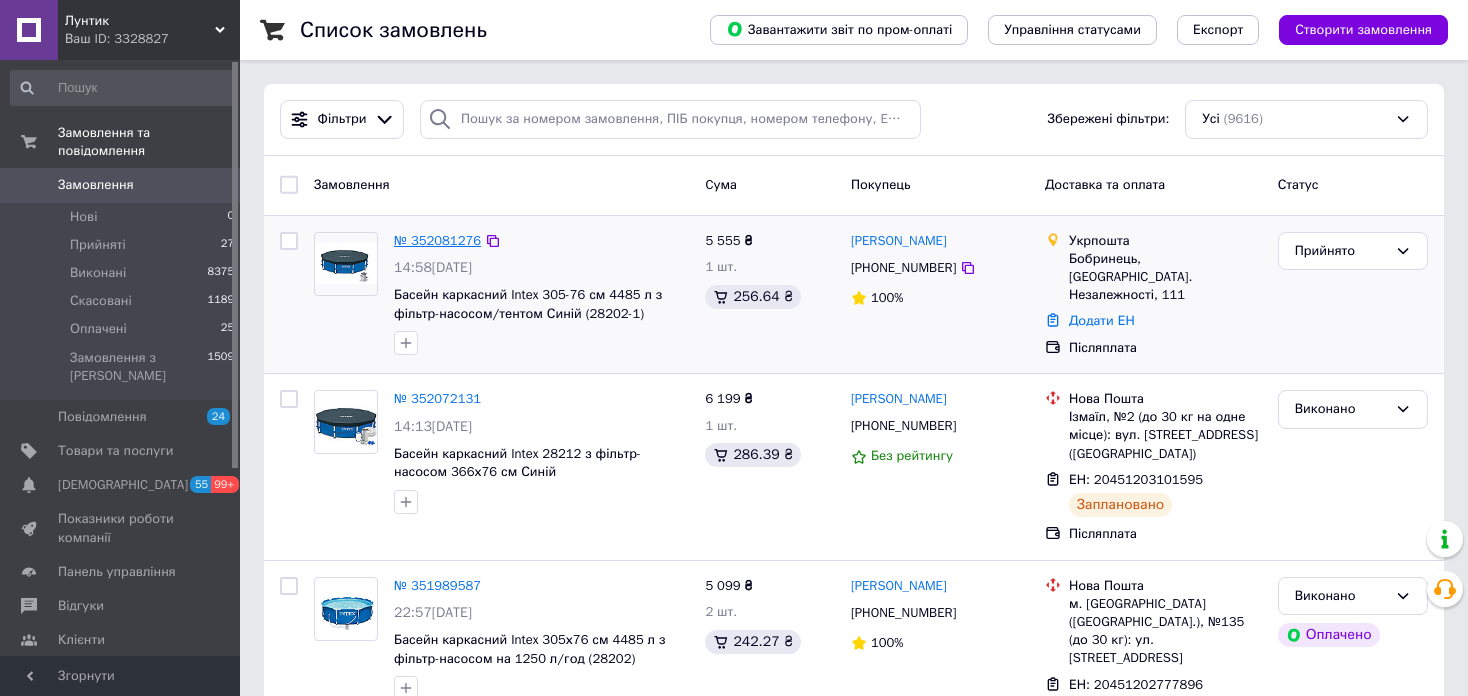 click on "№ 352081276" at bounding box center [437, 240] 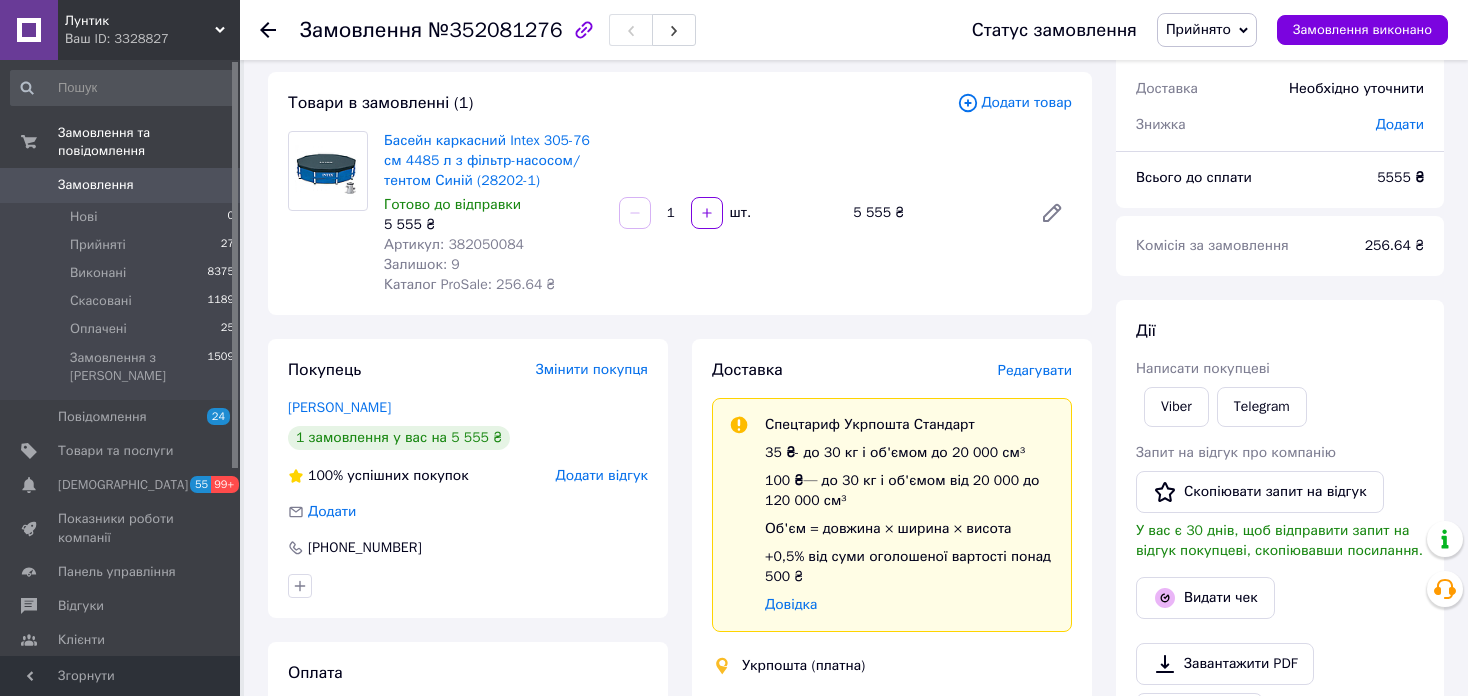 scroll, scrollTop: 100, scrollLeft: 0, axis: vertical 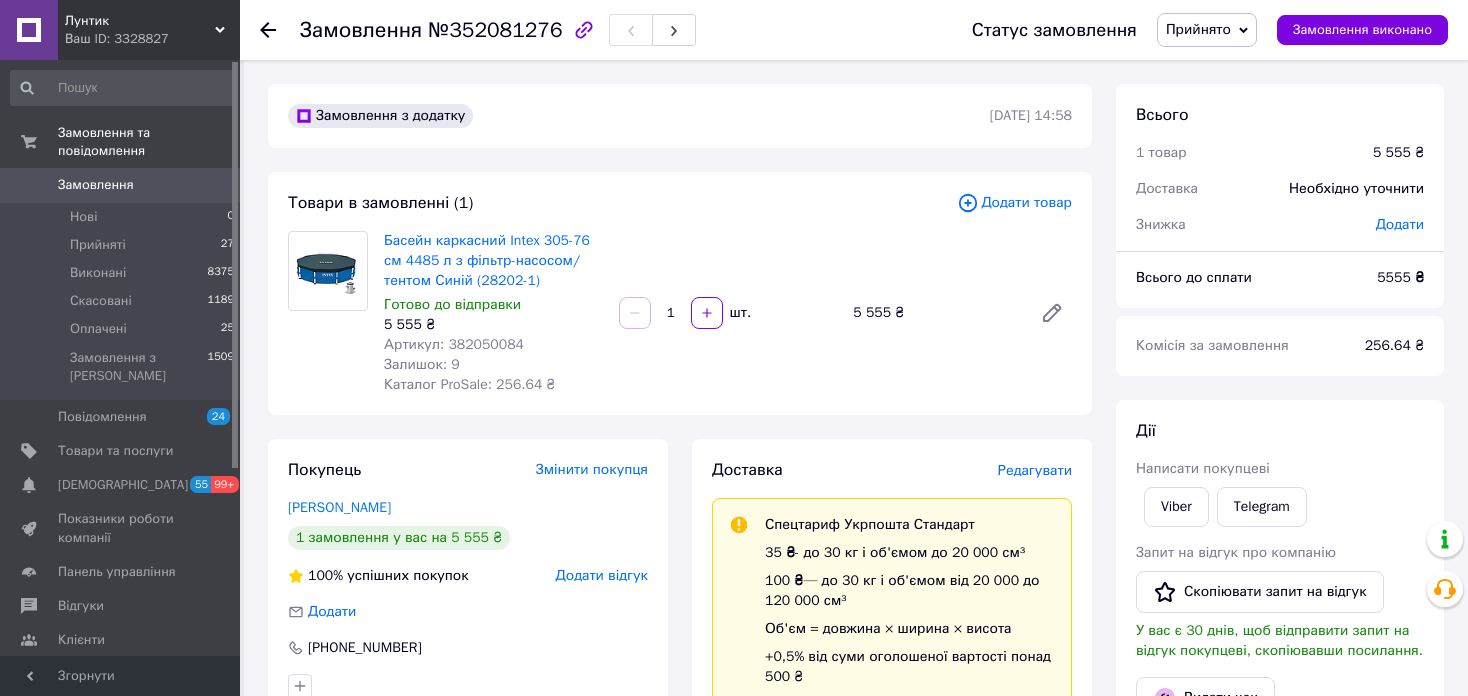 click on "Редагувати" at bounding box center (1035, 470) 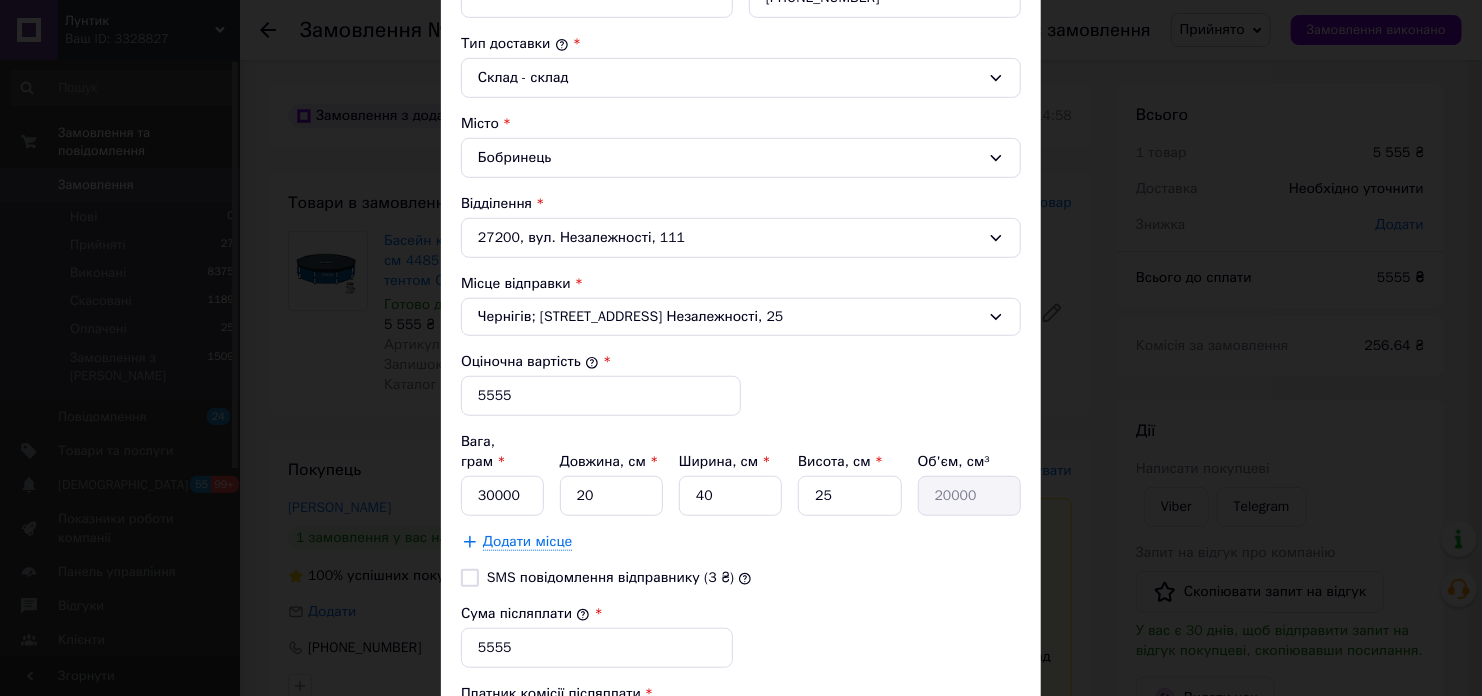 scroll, scrollTop: 400, scrollLeft: 0, axis: vertical 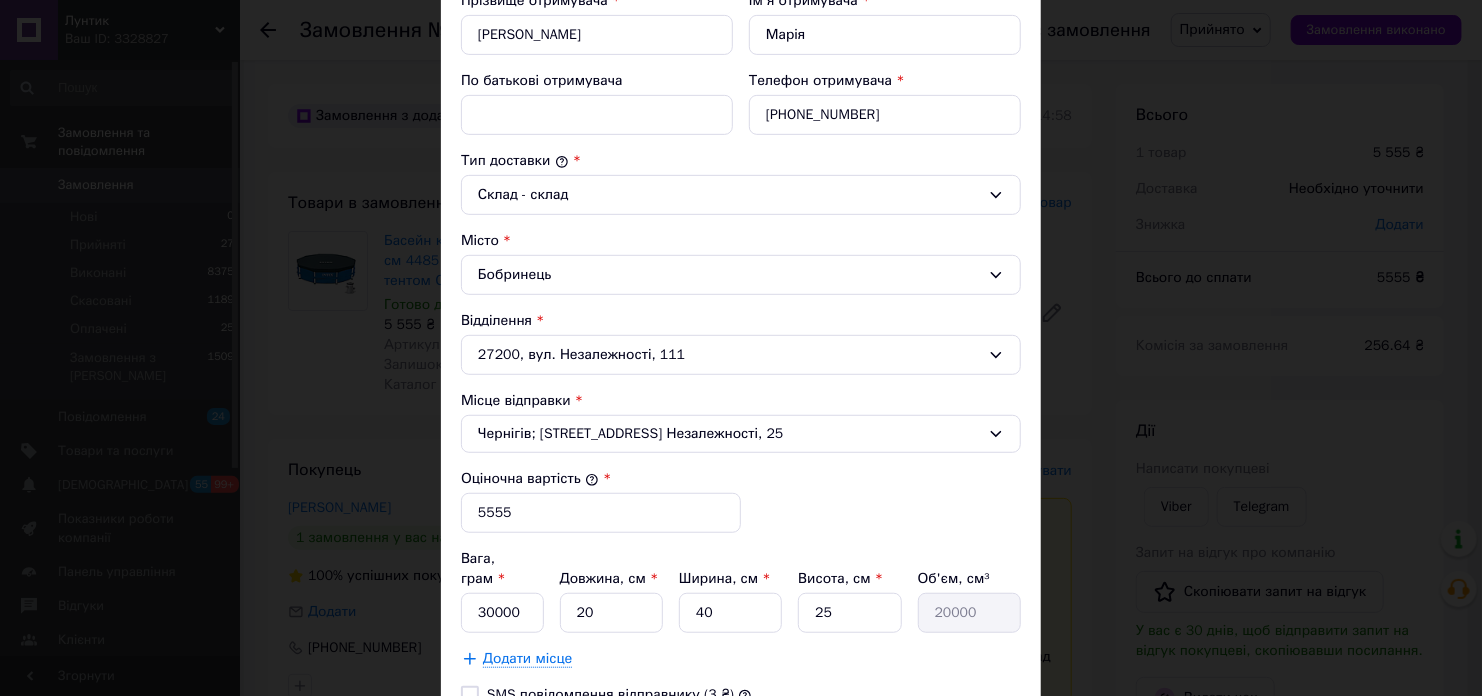 click on "× Редагування доставки Спосіб доставки Укрпошта (платна) Тариф     * Стандарт Платник   * Отримувач Прізвище отримувача   * Вовченко Ім'я отримувача   * Марія По батькові отримувача Телефон отримувача   * +380969715215 Тип доставки     * Склад - склад Місто Бобринець Відділення 27200, вул. Незалежності, 111 Місце відправки   * Чернігів; 14003, вул. Незалежності, 25 Оціночна вартість     * 5555 Вага, грам   * 30000 Довжина, см   * 20 Ширина, см   * 40 Висота, см   * 25 Об'єм, см³ 20000 Додати місце SMS повідомлення відправнику (3 ₴)   Сума післяплати     * 5555 Платник комісії післяплати Отримувач" at bounding box center (741, 348) 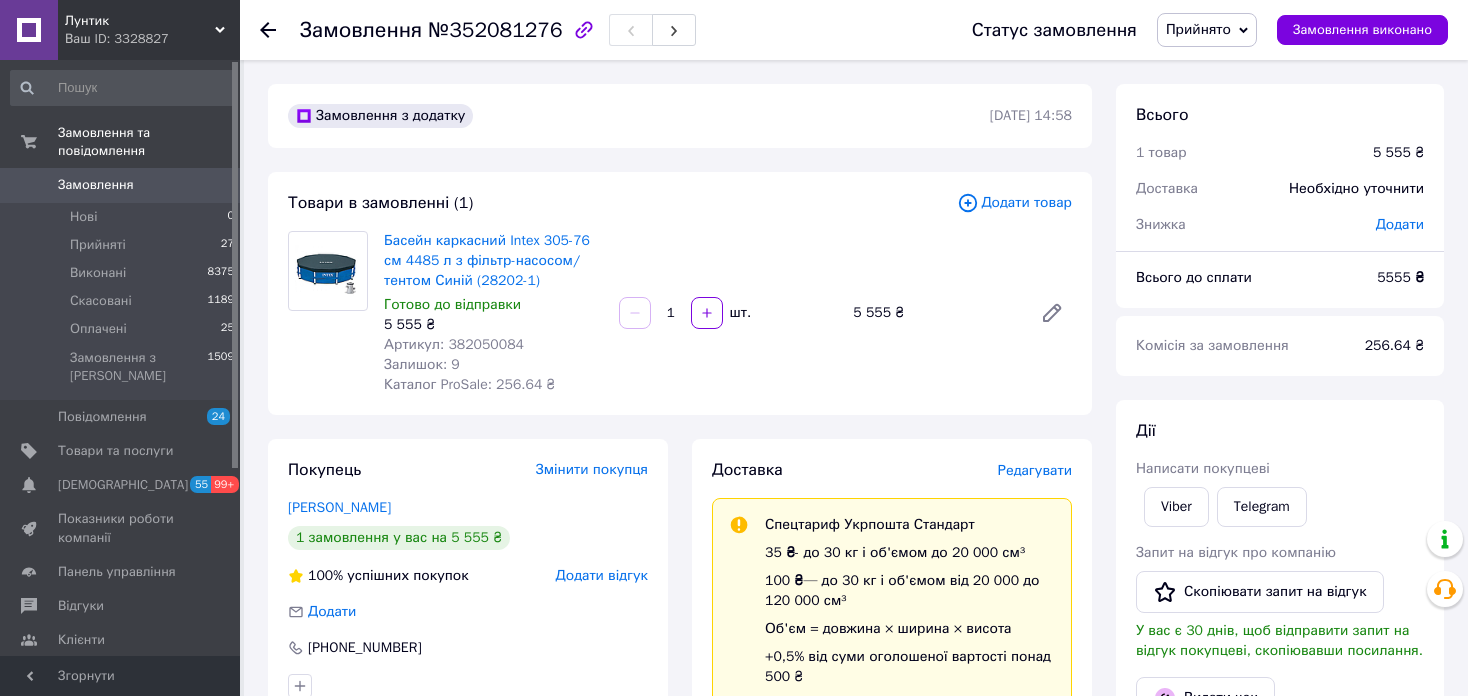 click on "Редагувати" at bounding box center (1035, 470) 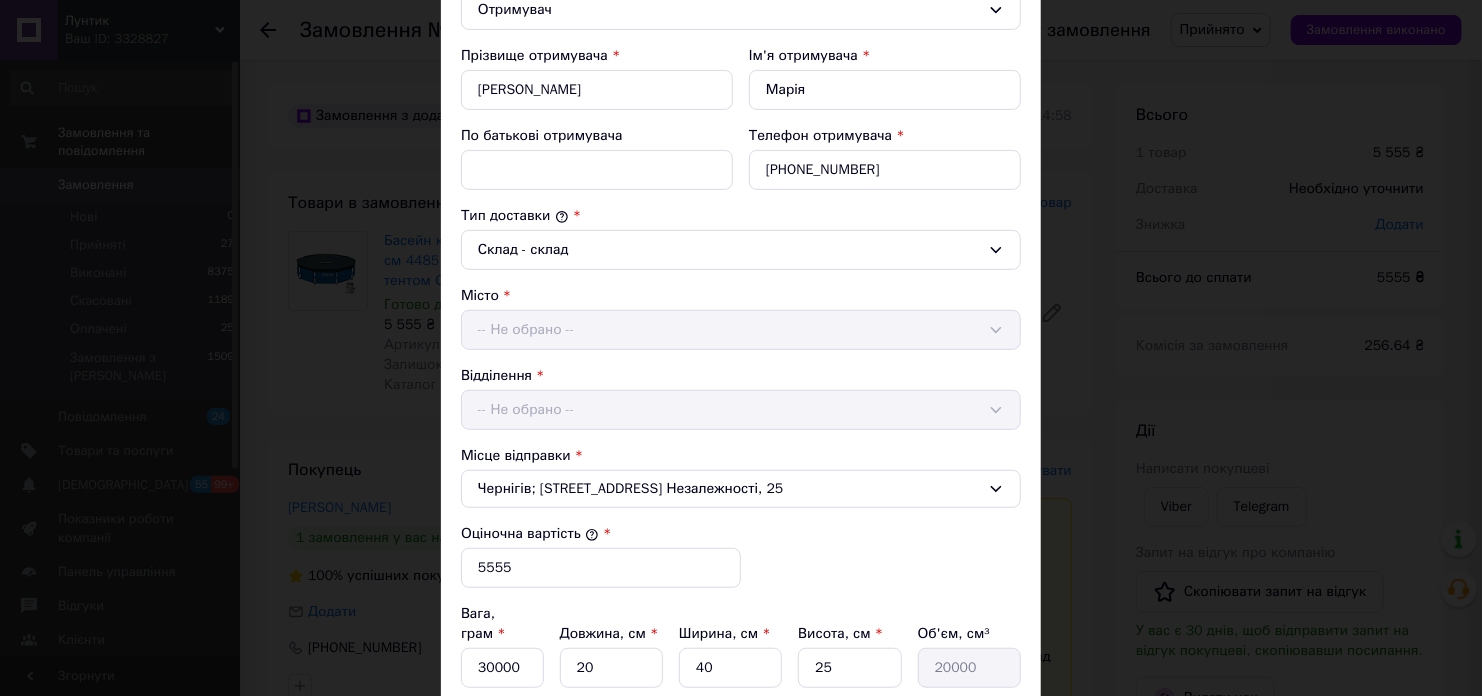 scroll, scrollTop: 500, scrollLeft: 0, axis: vertical 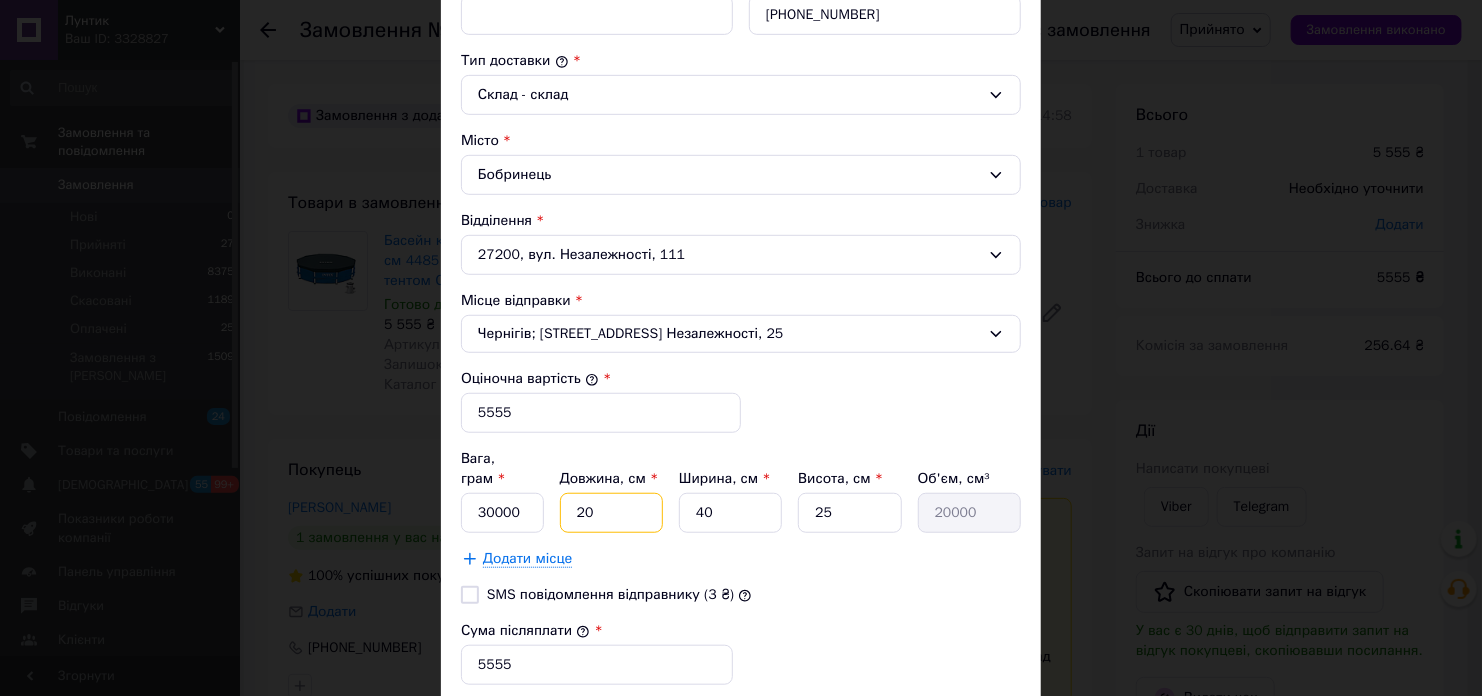 click on "20" at bounding box center (611, 513) 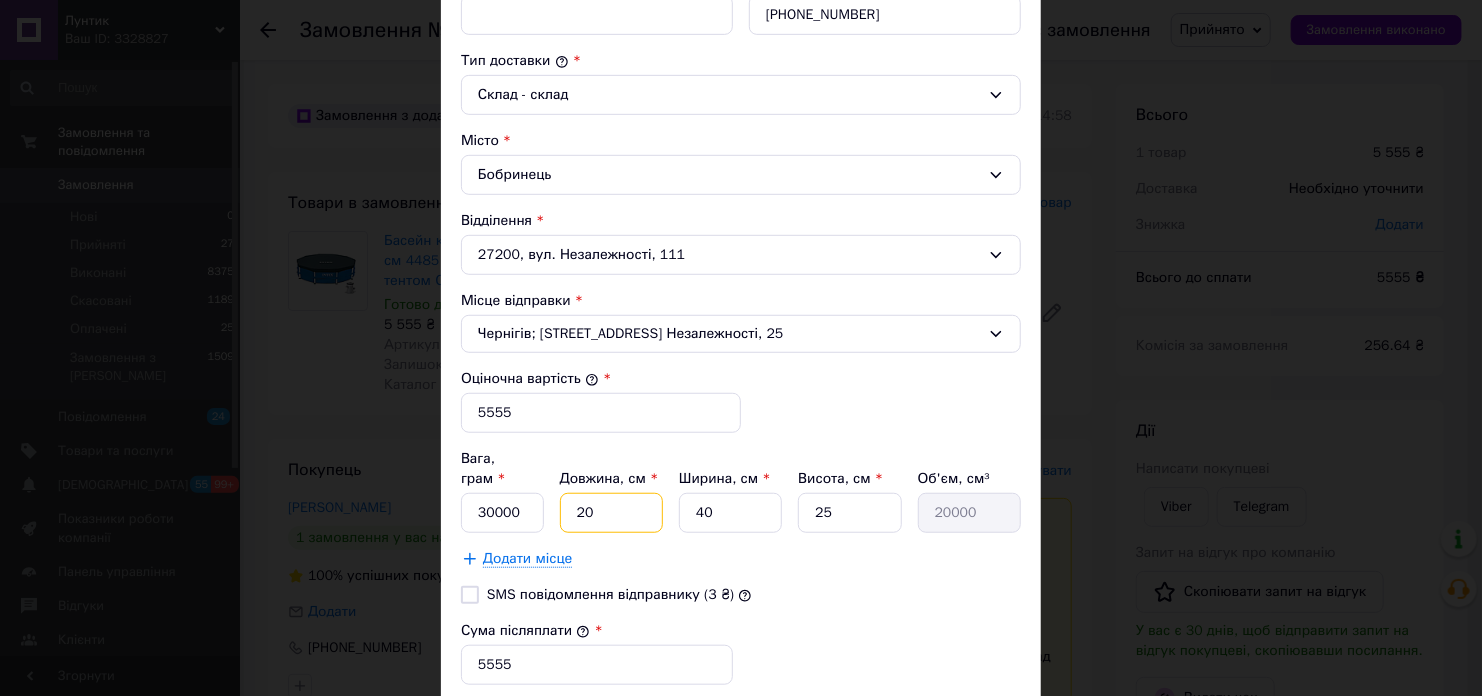 type on "9" 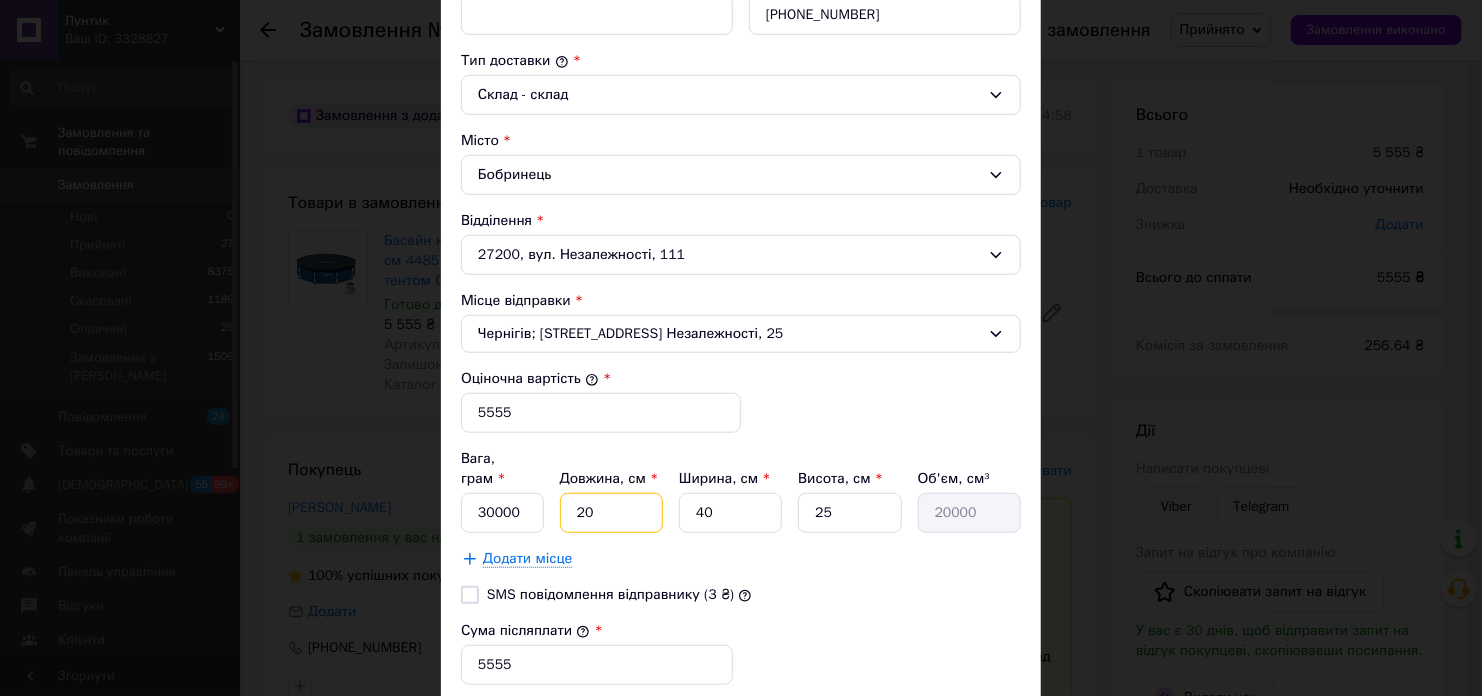 type on "9000" 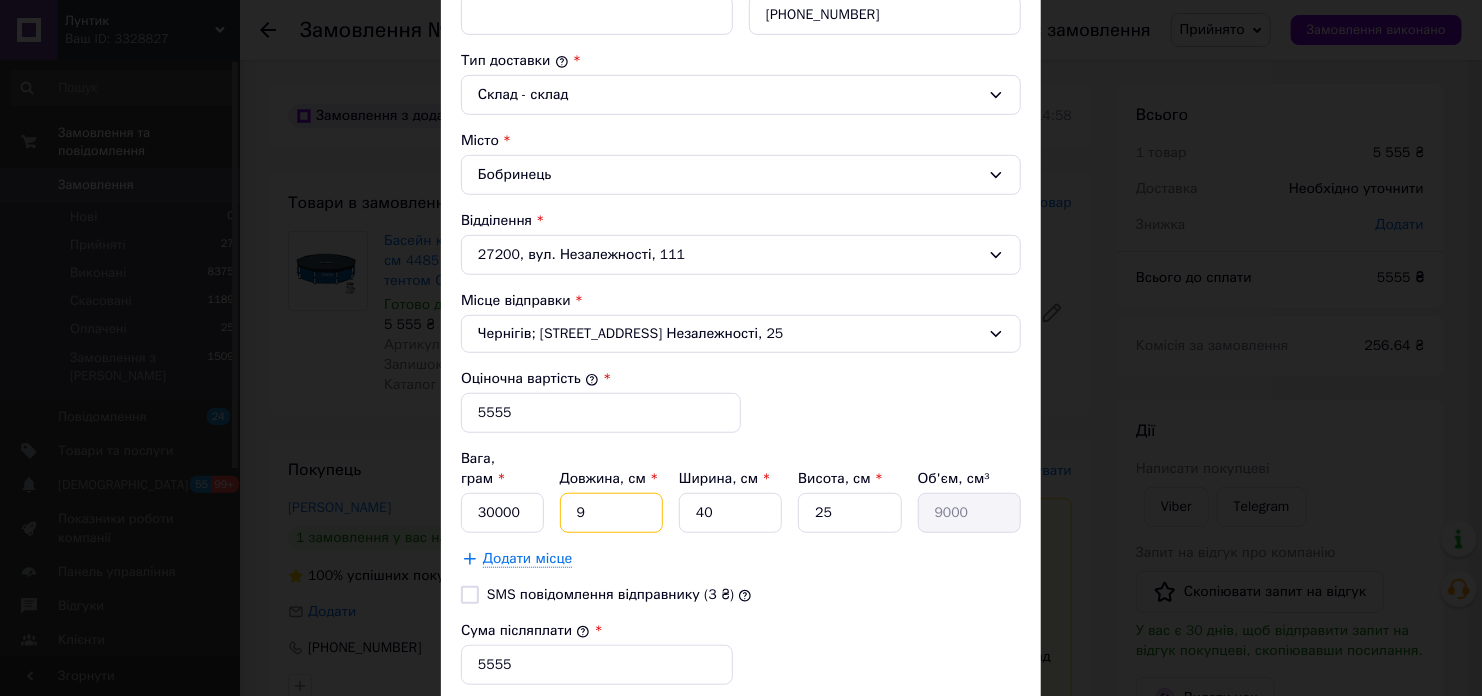 type on "98" 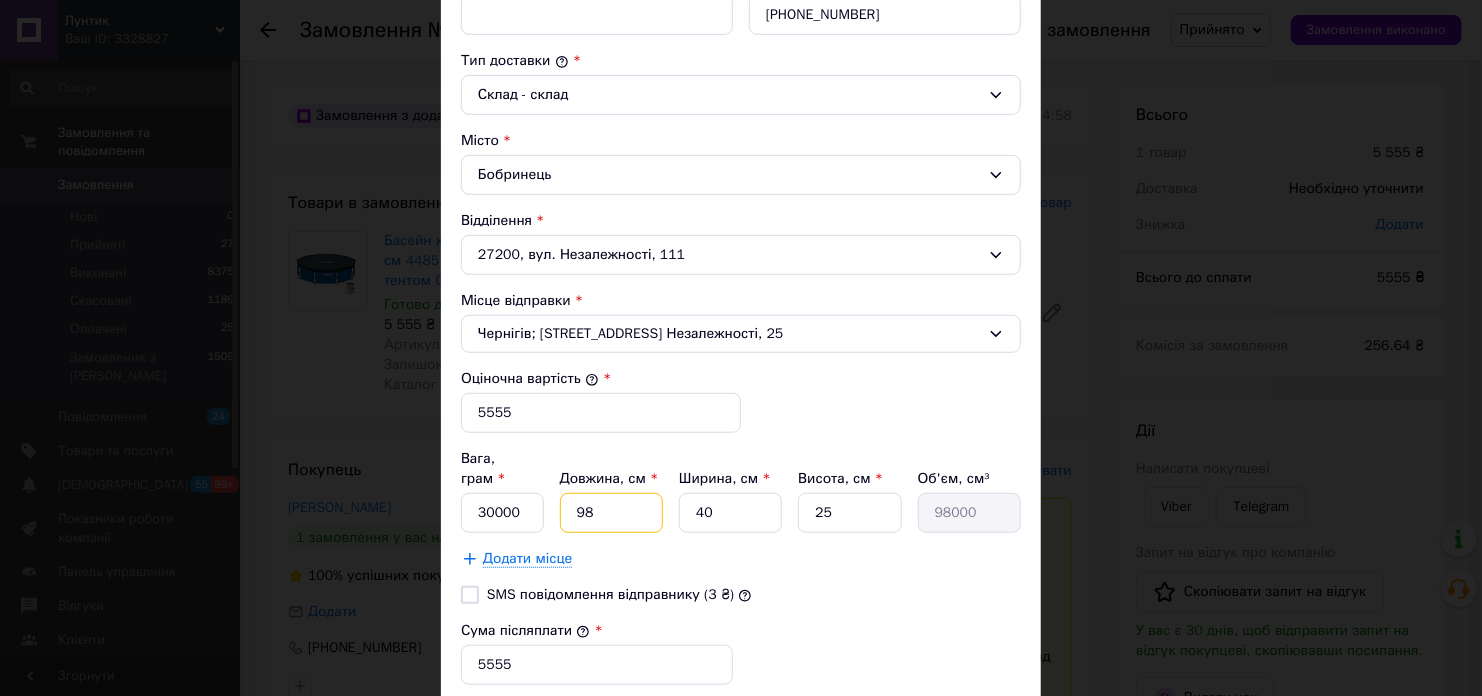 type on "98" 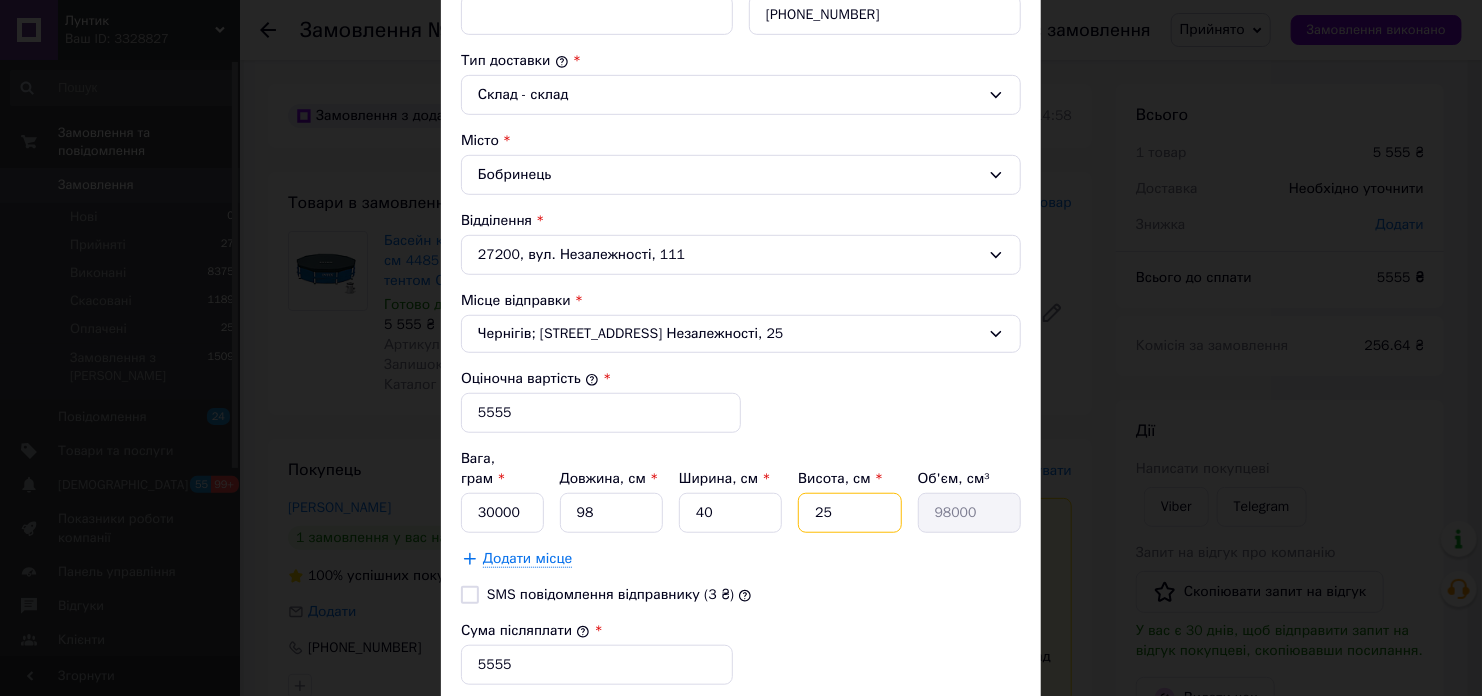 type on "3" 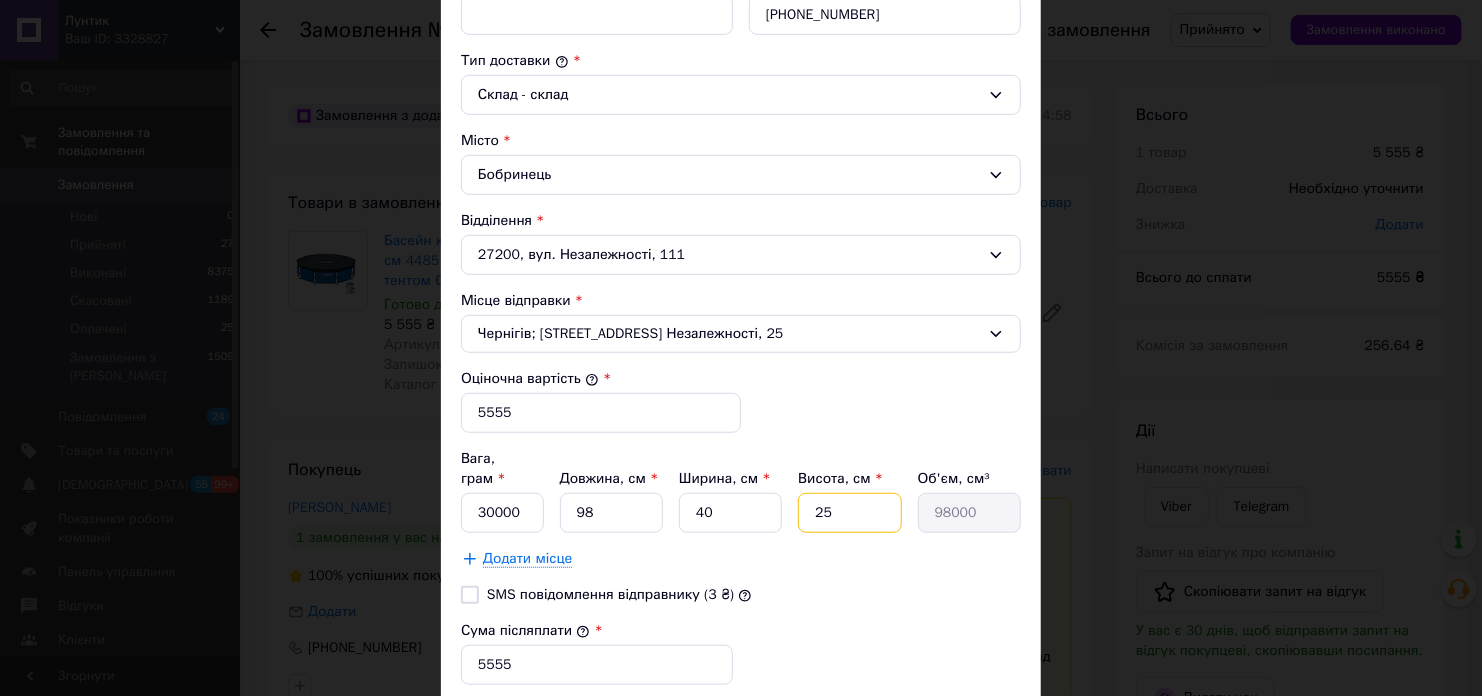 type on "11760" 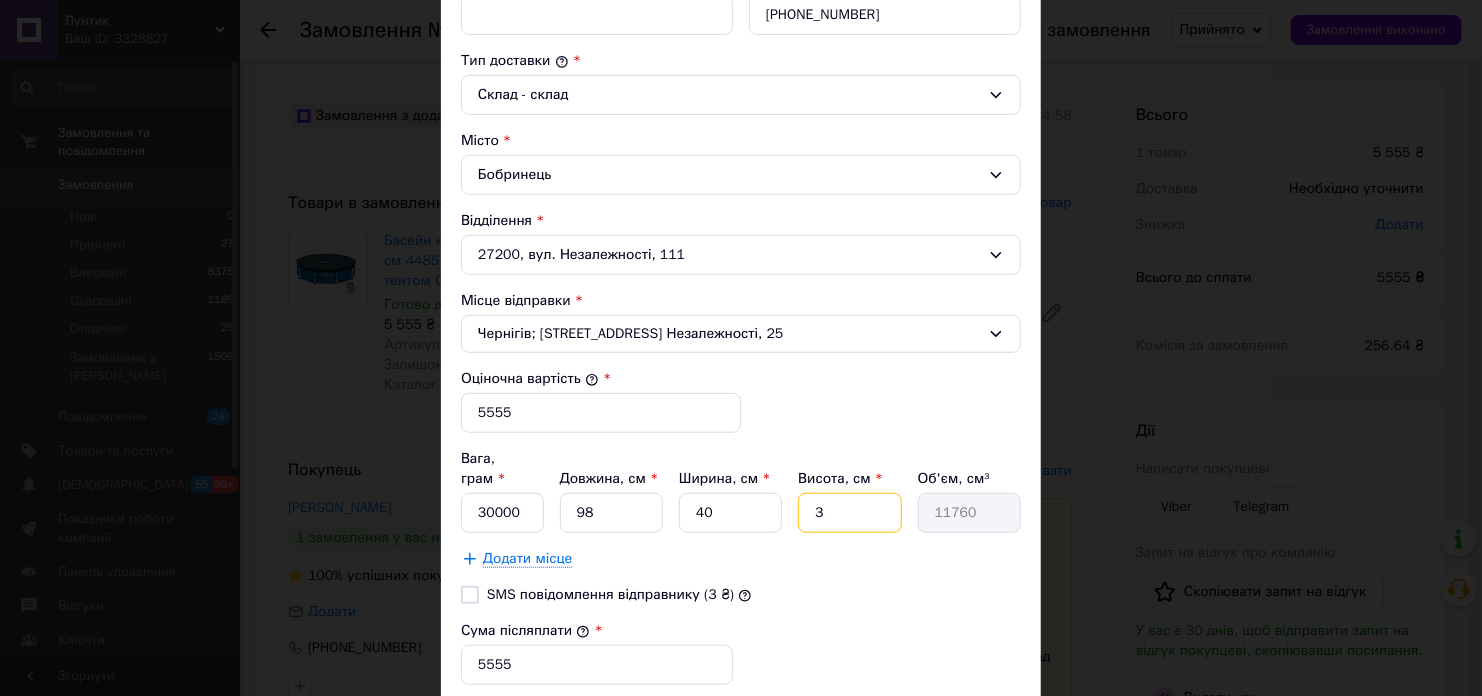 type on "30" 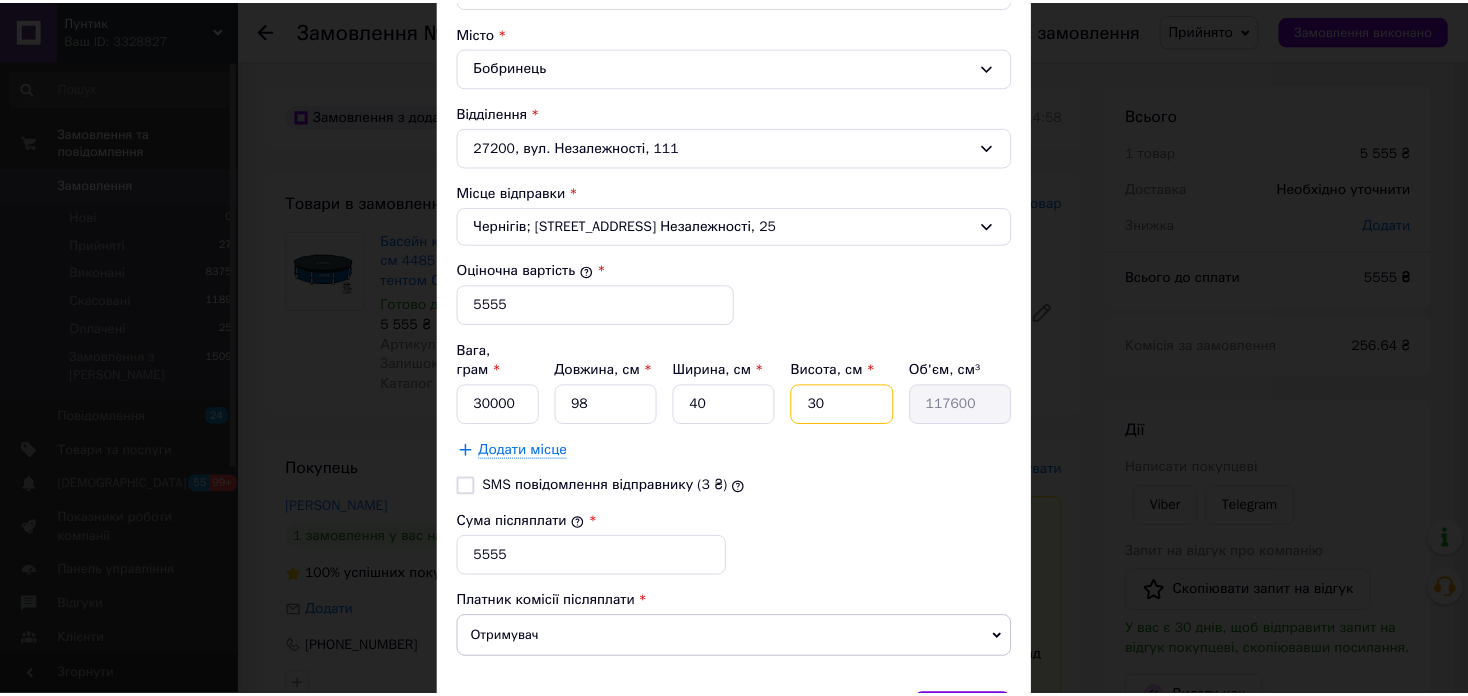 scroll, scrollTop: 711, scrollLeft: 0, axis: vertical 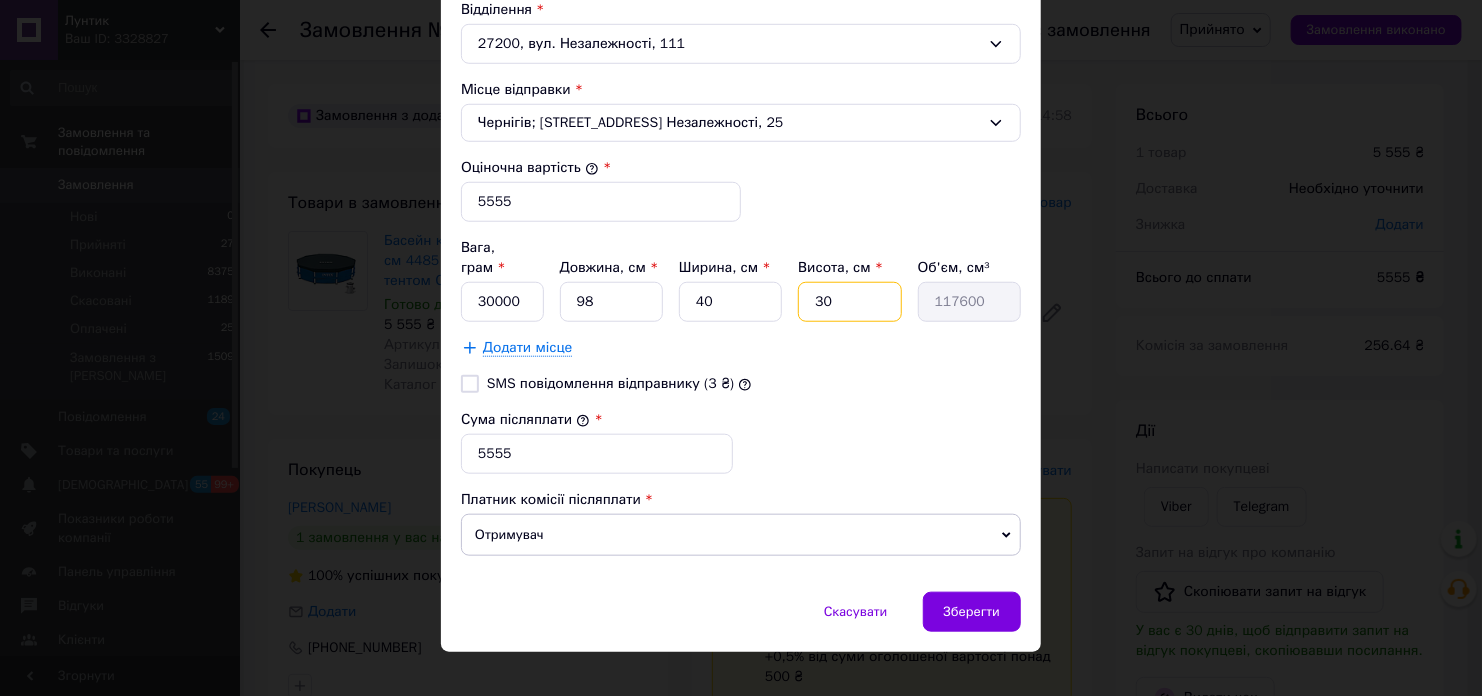 type on "30" 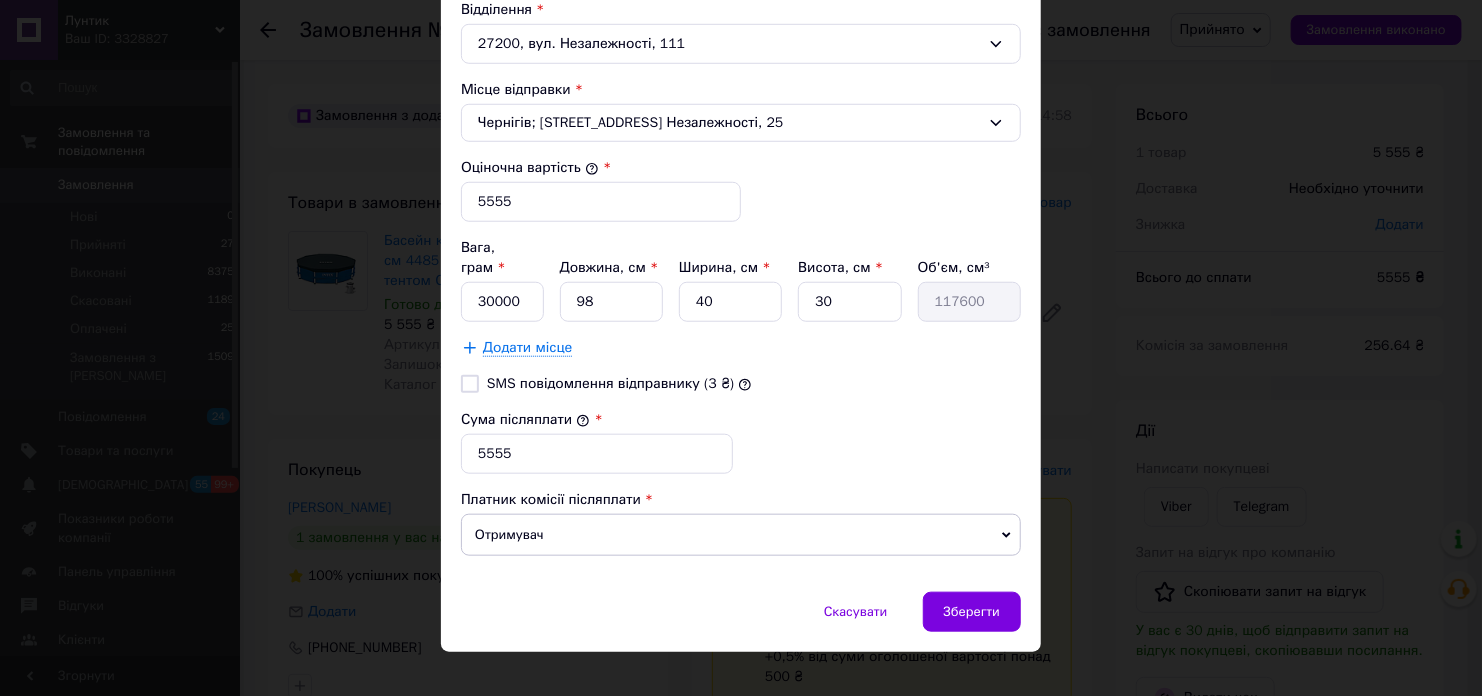 click on "Спосіб доставки Укрпошта (платна) Тариф     * Стандарт Платник   * Отримувач Прізвище отримувача   * Вовченко Ім'я отримувача   * Марія По батькові отримувача Телефон отримувача   * +380969715215 Тип доставки     * Склад - склад Місто Бобринець Відділення 27200, вул. Незалежності, 111 Місце відправки   * Чернігів; 14003, вул. Незалежності, 25 Оціночна вартість     * 5555 Вага, грам   * 30000 Довжина, см   * 98 Ширина, см   * 40 Висота, см   * 30 Об'єм, см³ 117600 Додати місце SMS повідомлення відправнику (3 ₴)   Сума післяплати     * 5555 Платник комісії післяплати Отримувач Відправник" at bounding box center (741, 6) 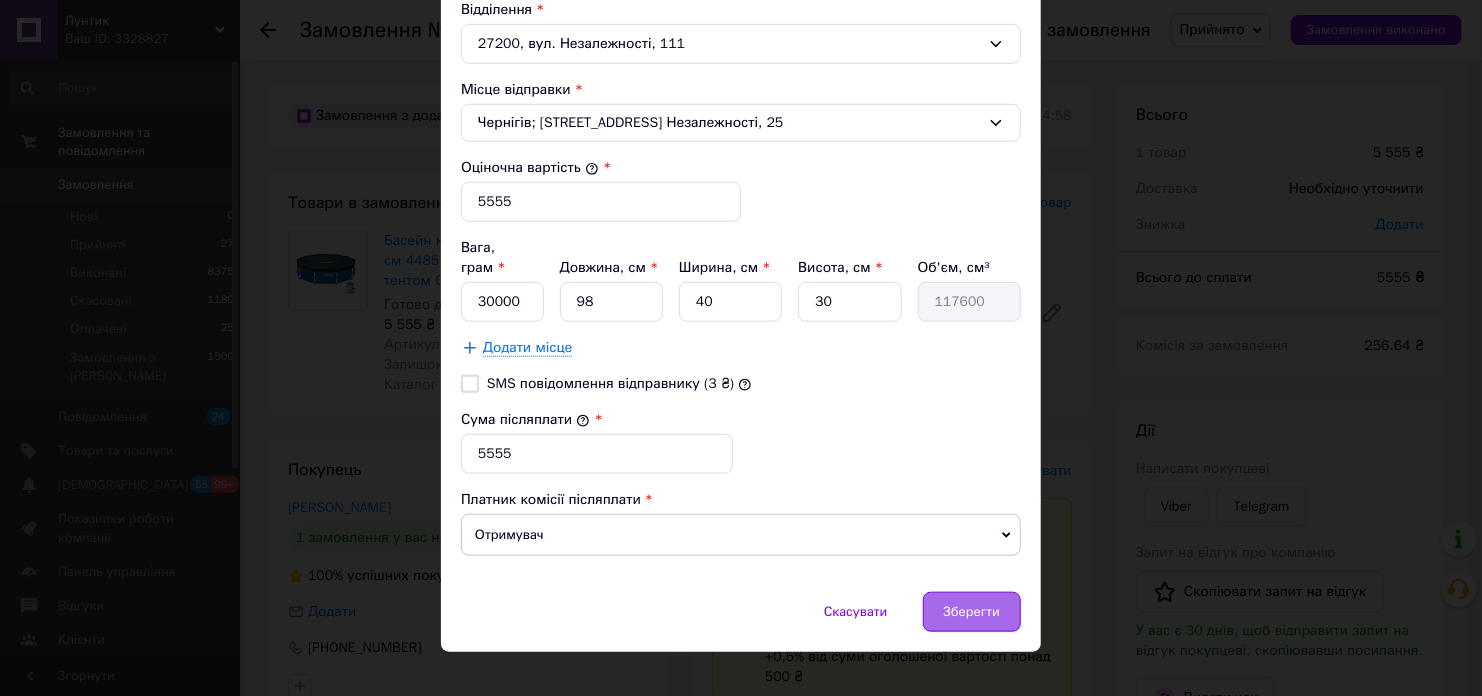 click on "Зберегти" at bounding box center [972, 612] 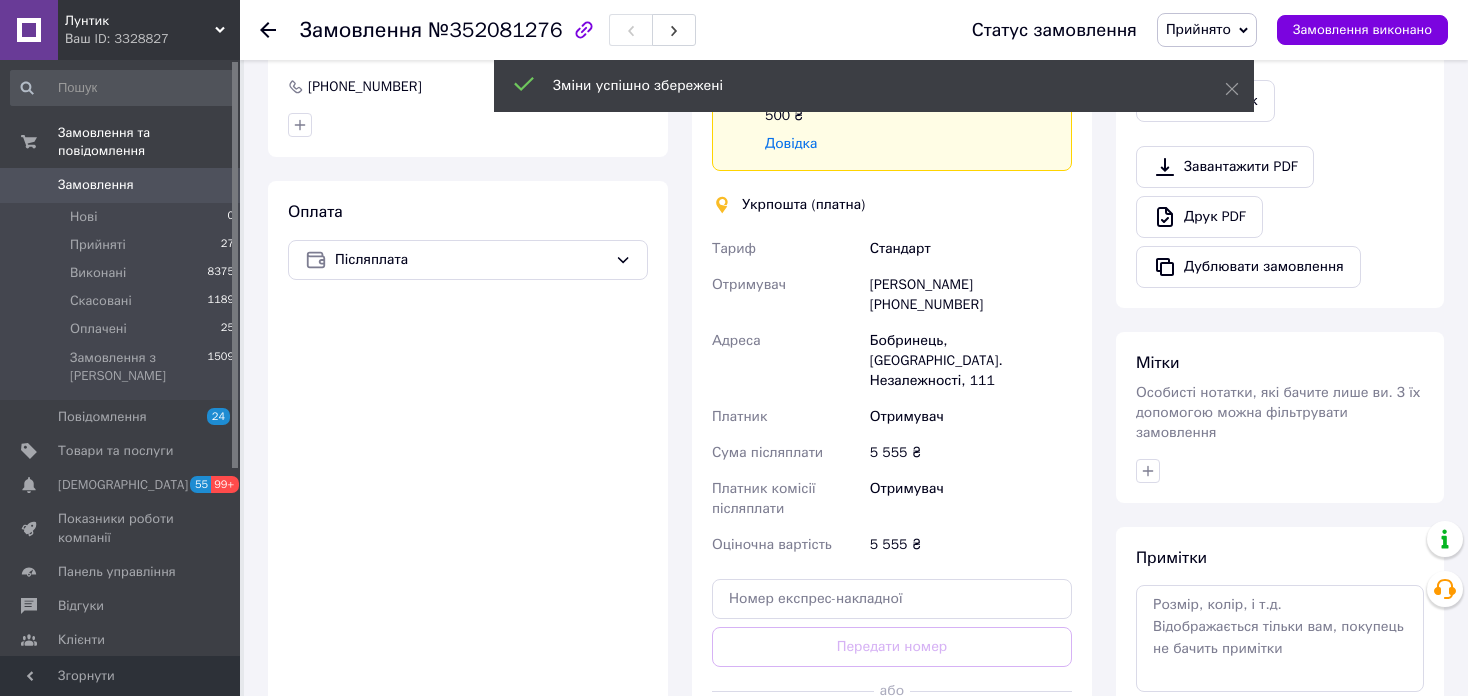 scroll, scrollTop: 700, scrollLeft: 0, axis: vertical 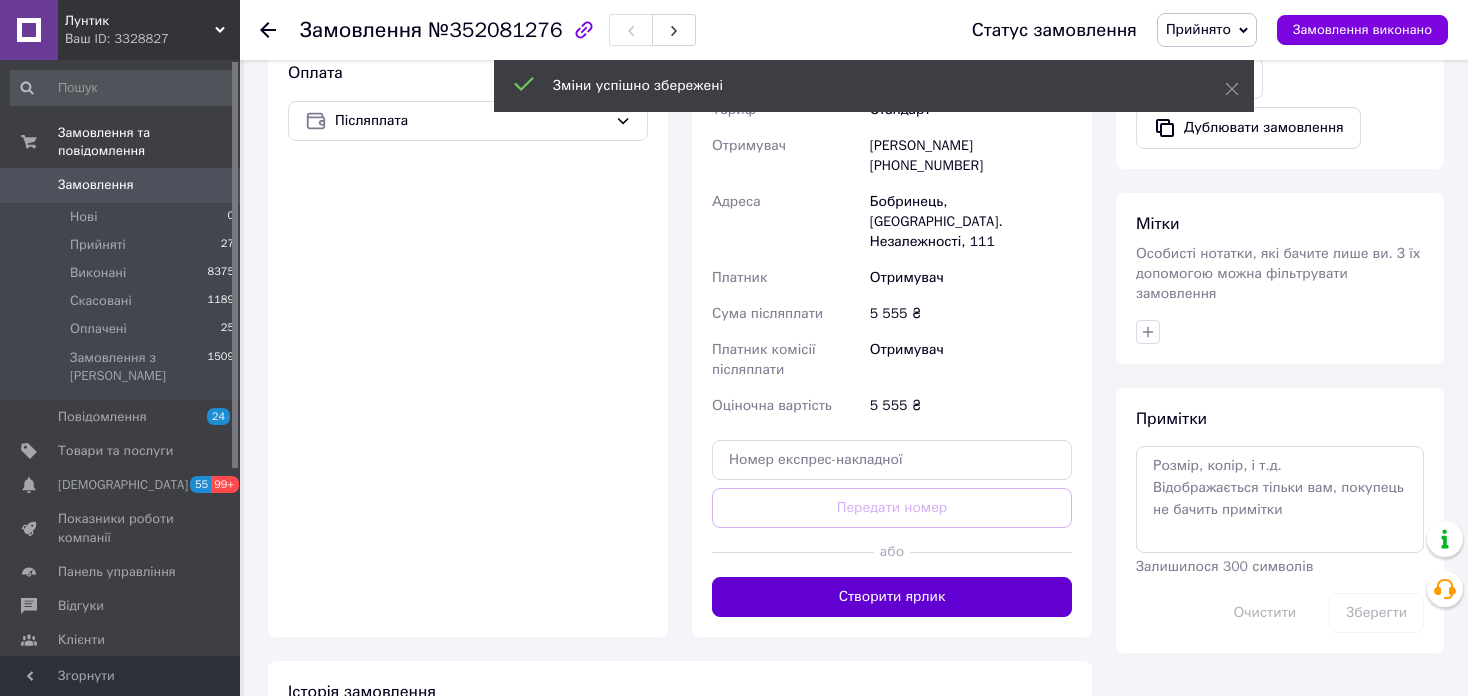 click on "Створити ярлик" at bounding box center (892, 597) 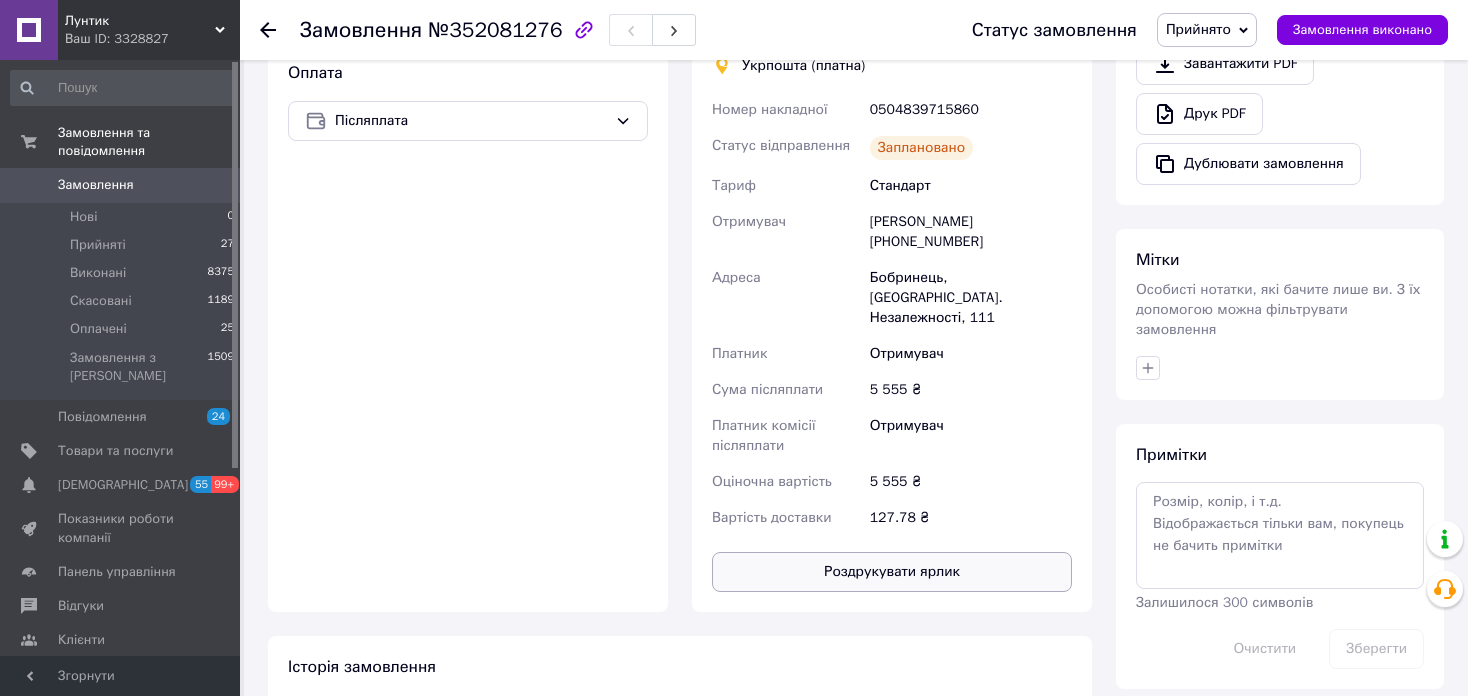 click on "Роздрукувати ярлик" at bounding box center [892, 572] 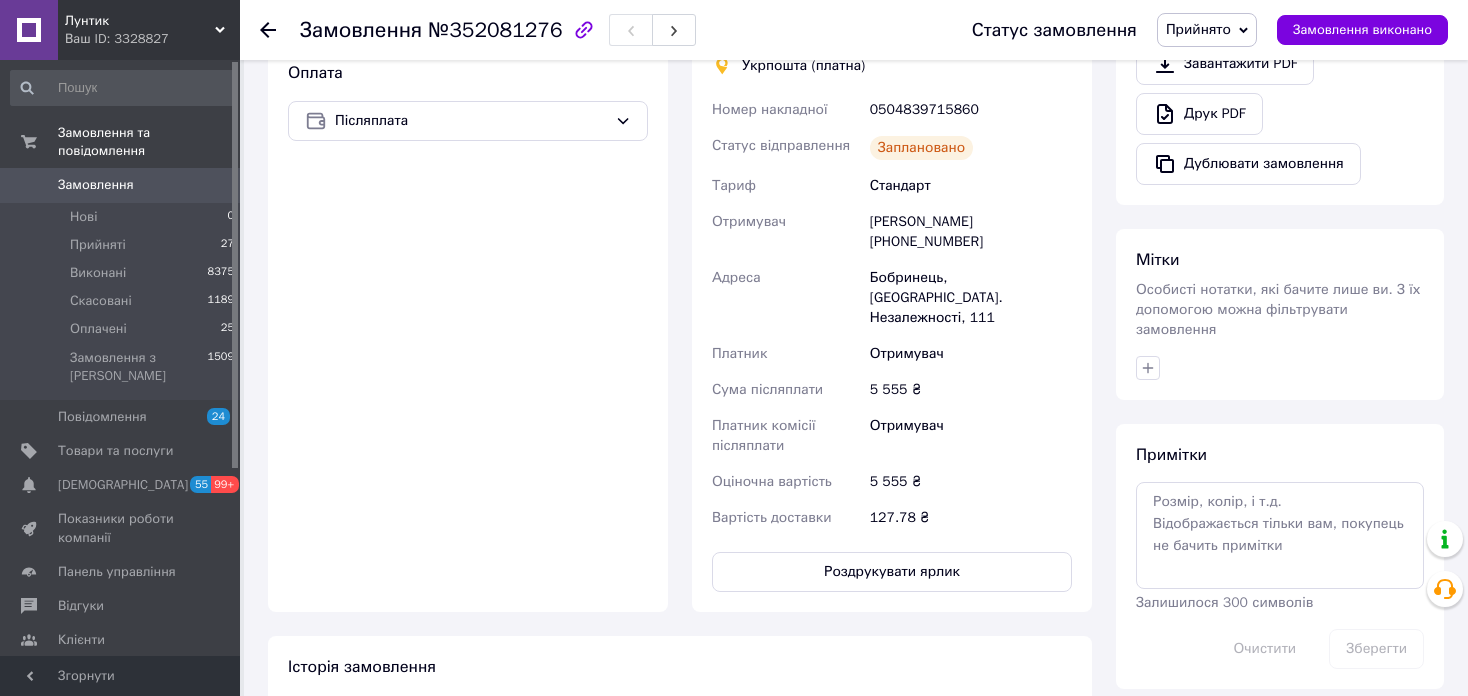 click on "Статус замовлення Прийнято Виконано Скасовано Оплачено Замовлення виконано" at bounding box center [1200, 30] 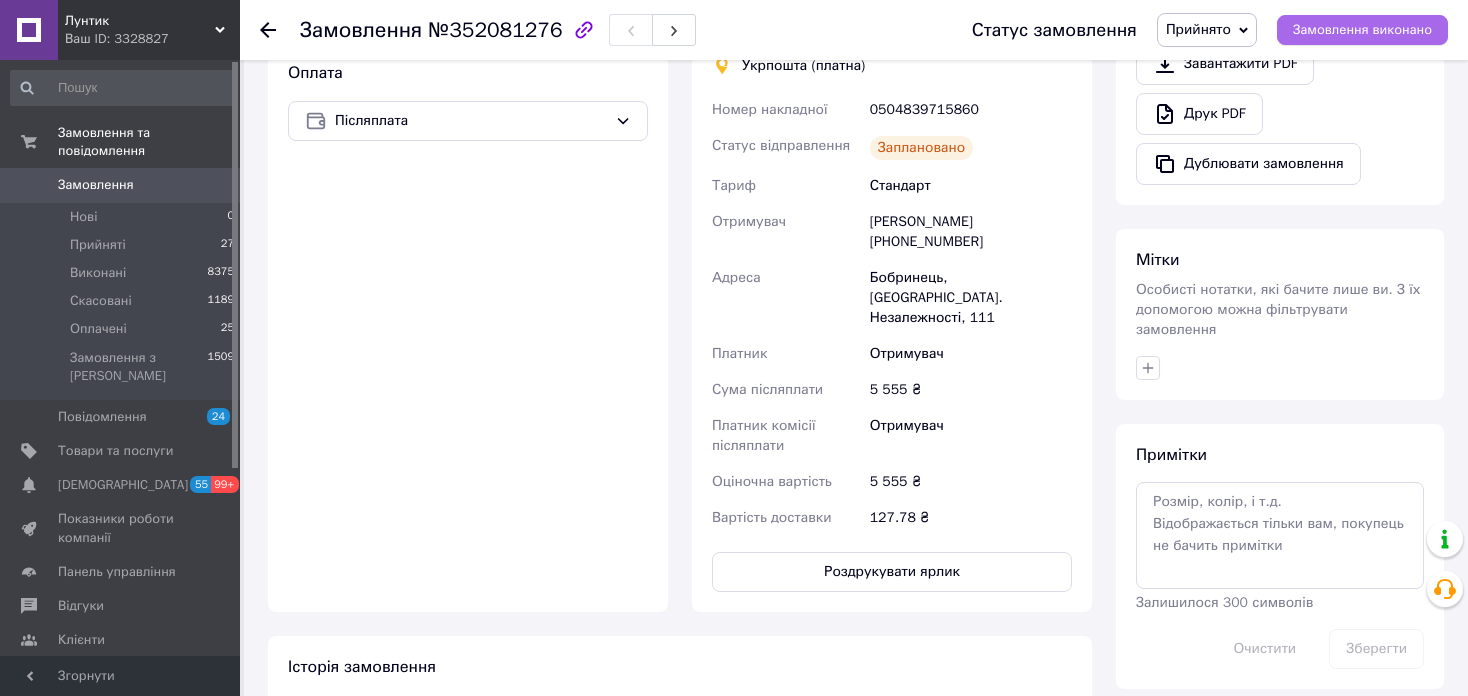 click on "Замовлення виконано" at bounding box center (1362, 30) 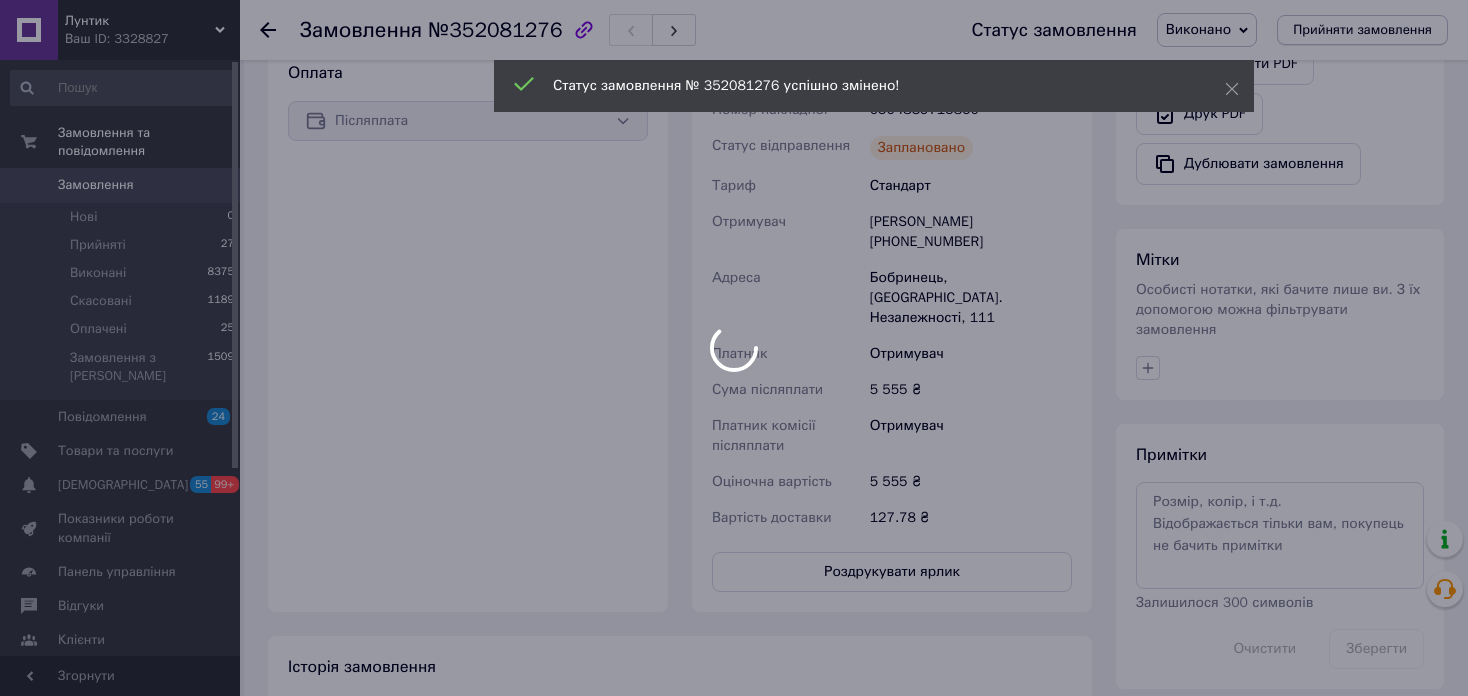 scroll, scrollTop: 664, scrollLeft: 0, axis: vertical 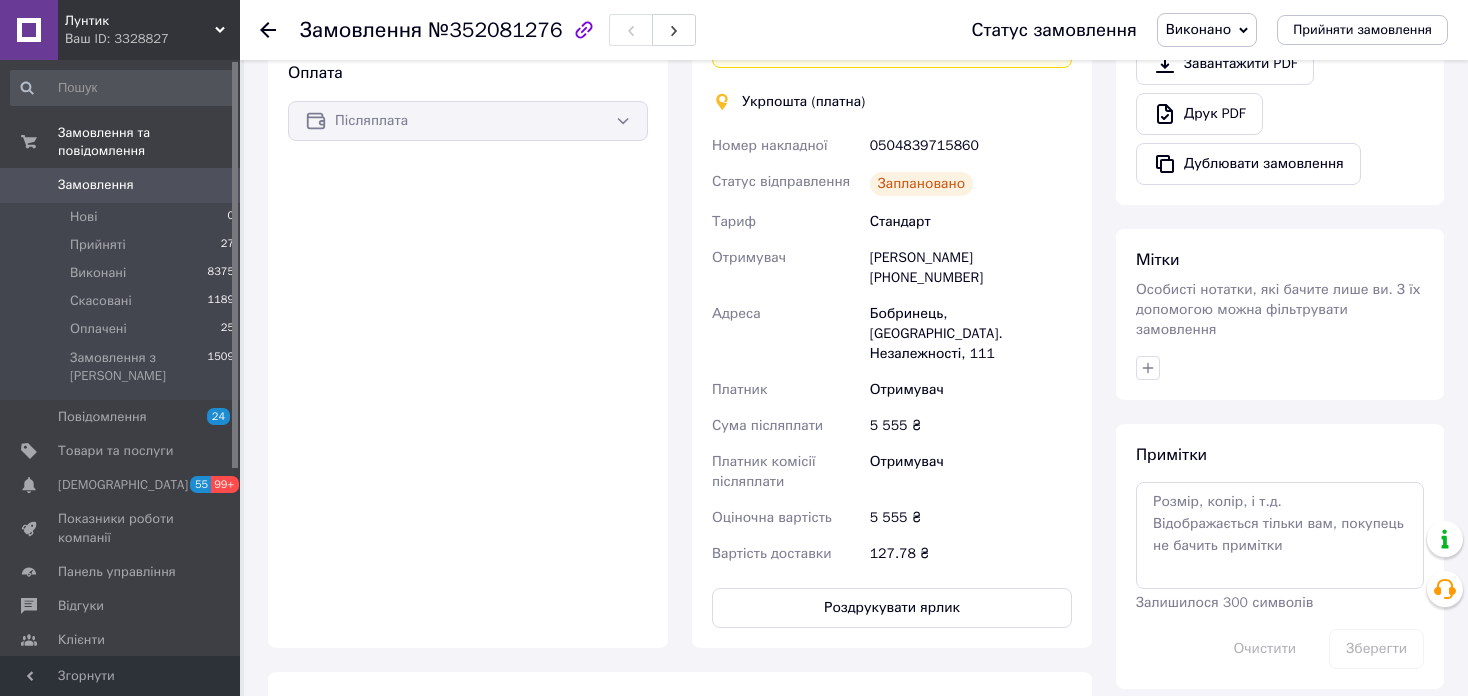 click at bounding box center (268, 30) 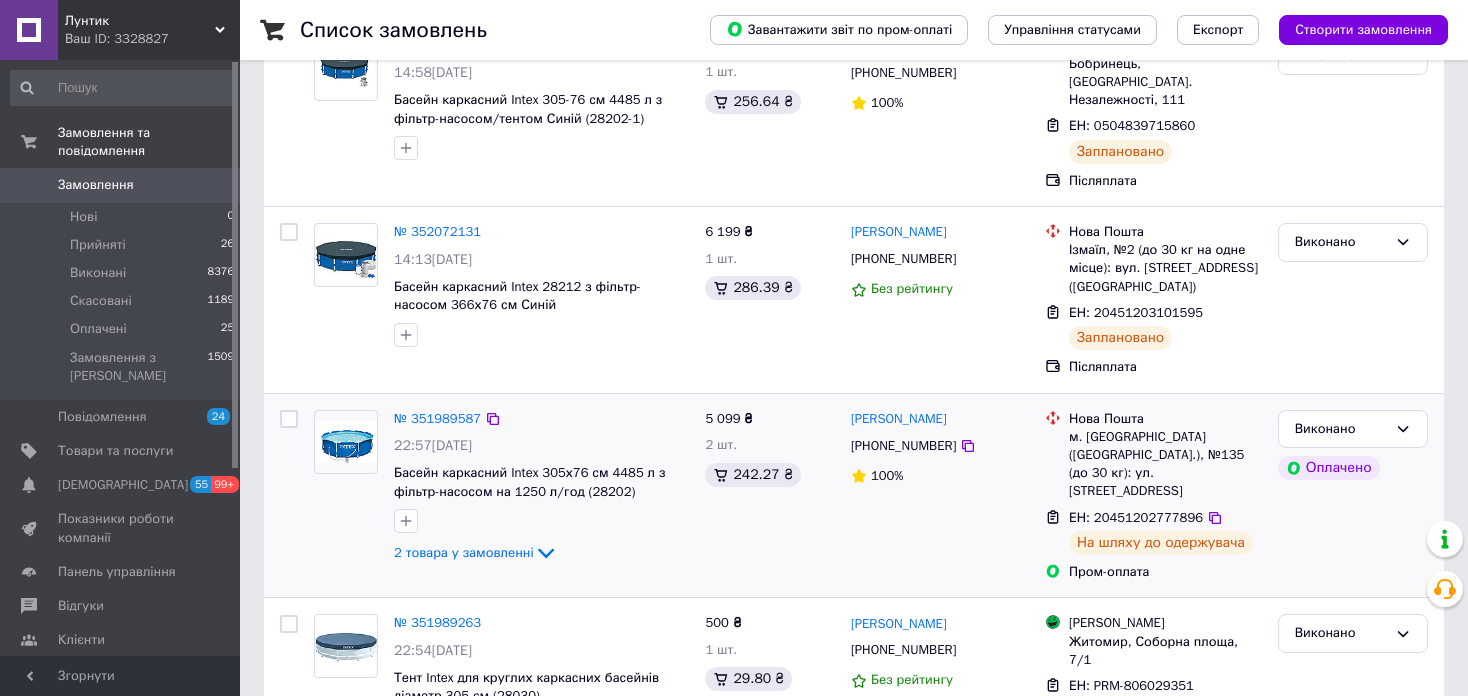scroll, scrollTop: 200, scrollLeft: 0, axis: vertical 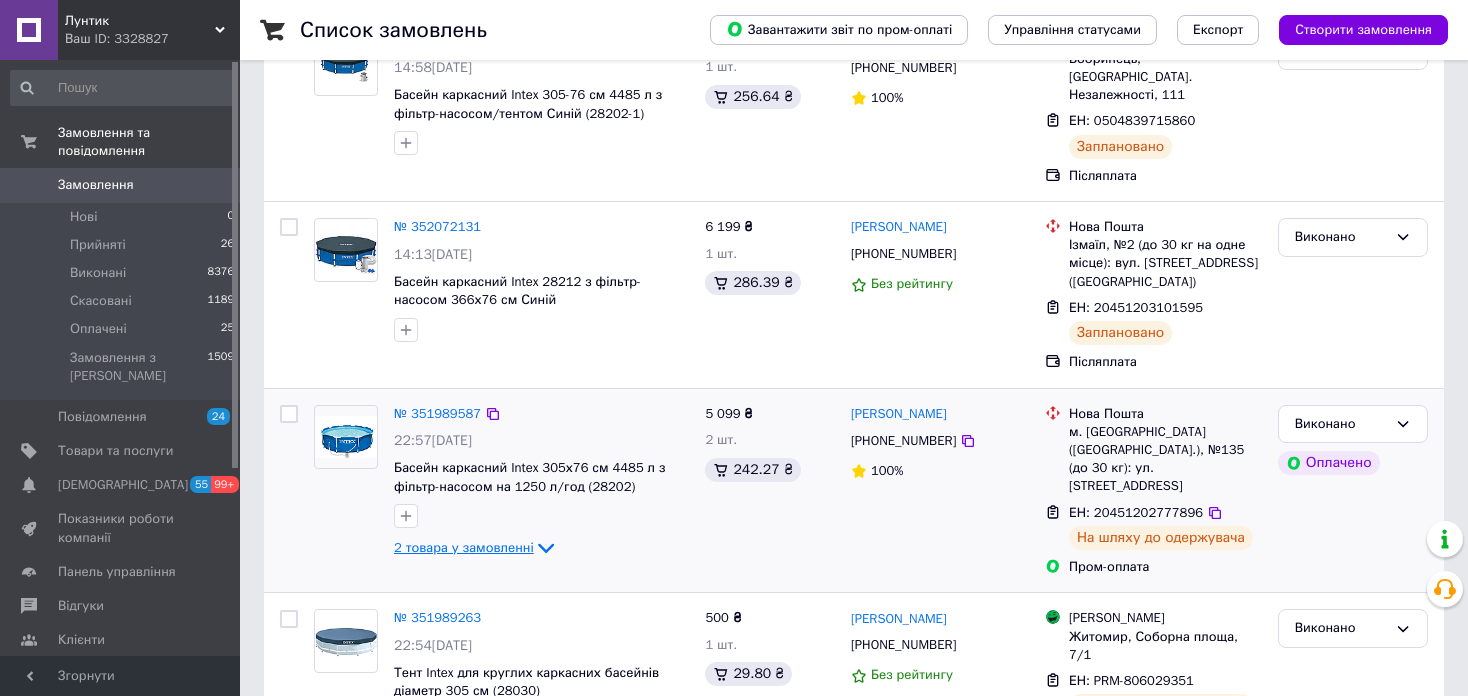 click on "2 товара у замовленні" at bounding box center [464, 547] 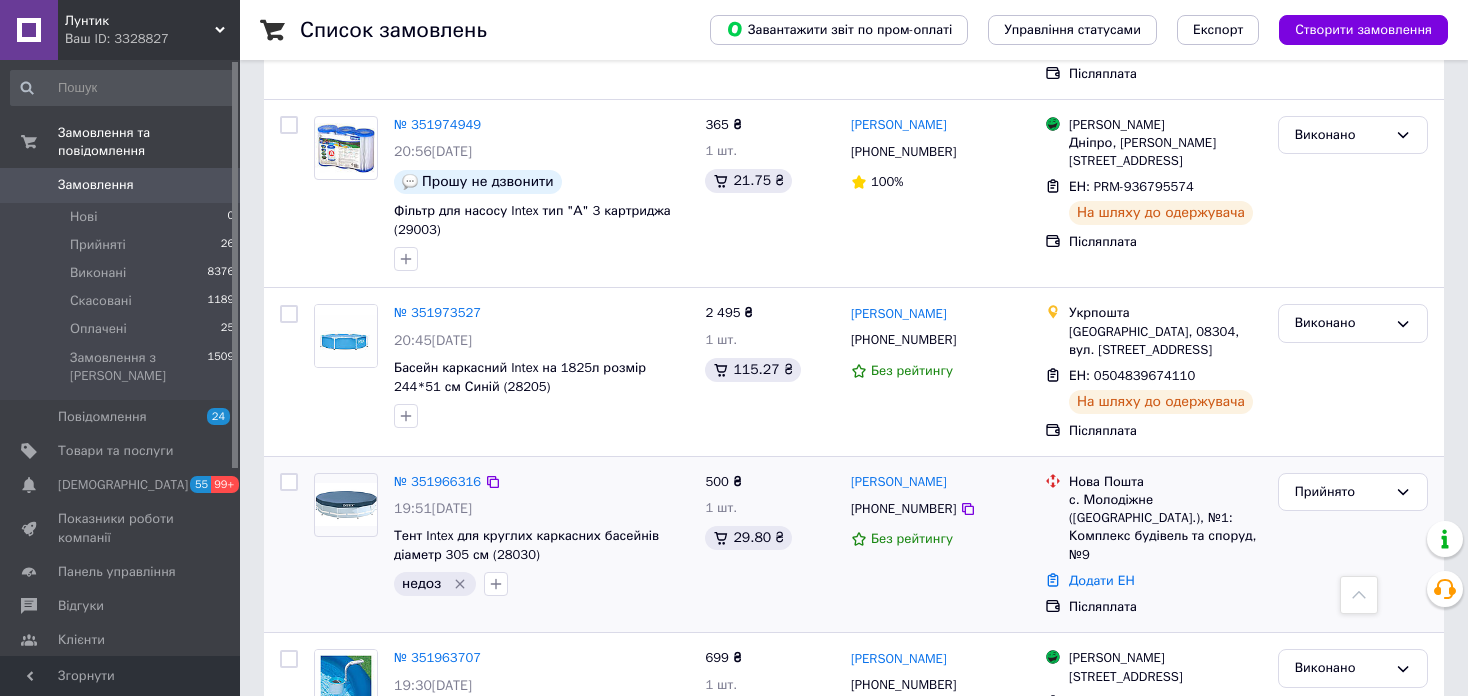 scroll, scrollTop: 1200, scrollLeft: 0, axis: vertical 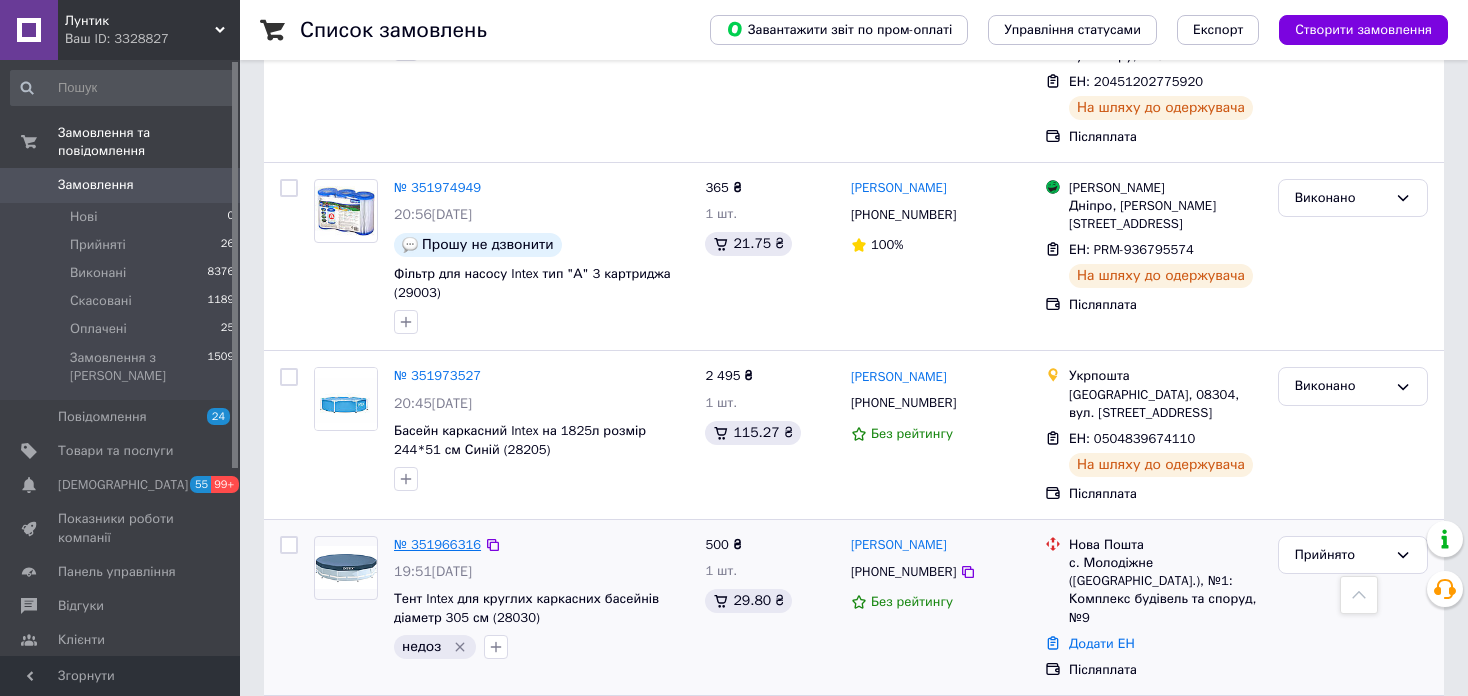 click on "№ 351966316" at bounding box center [437, 544] 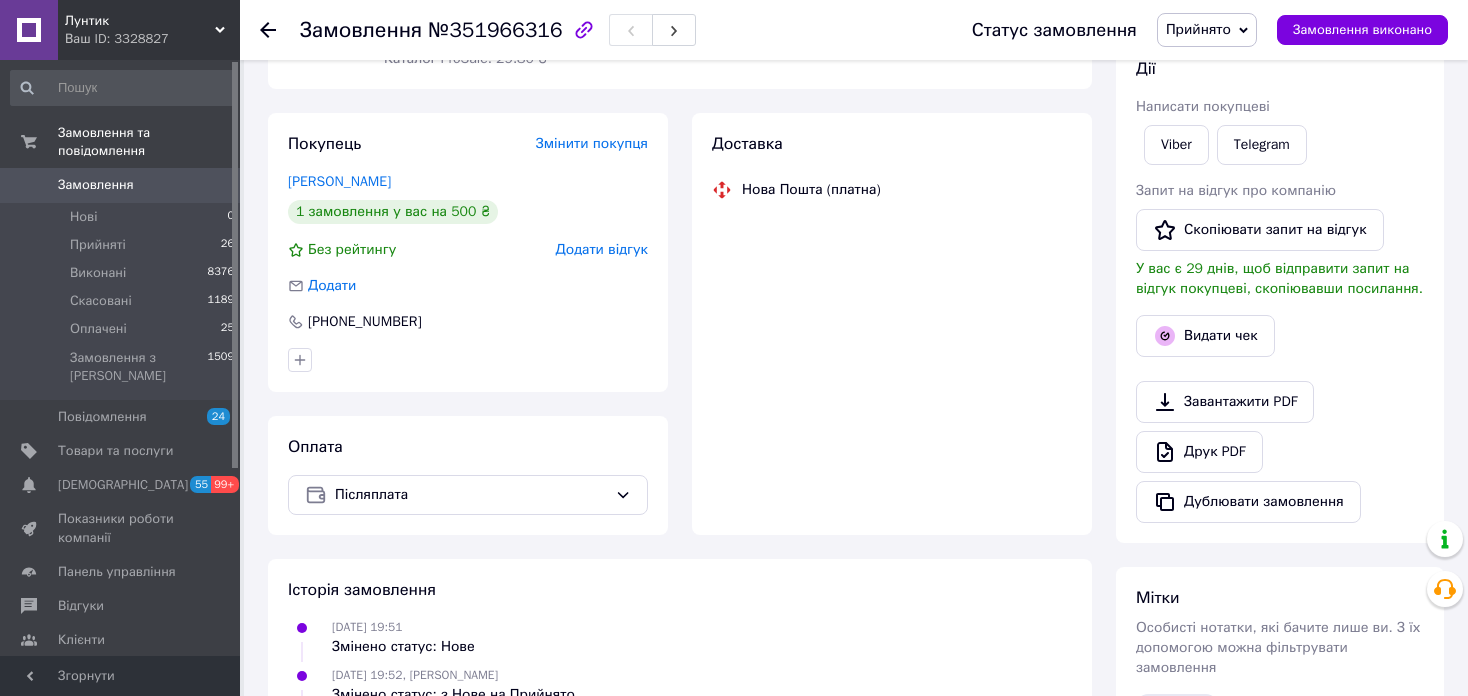 scroll, scrollTop: 691, scrollLeft: 0, axis: vertical 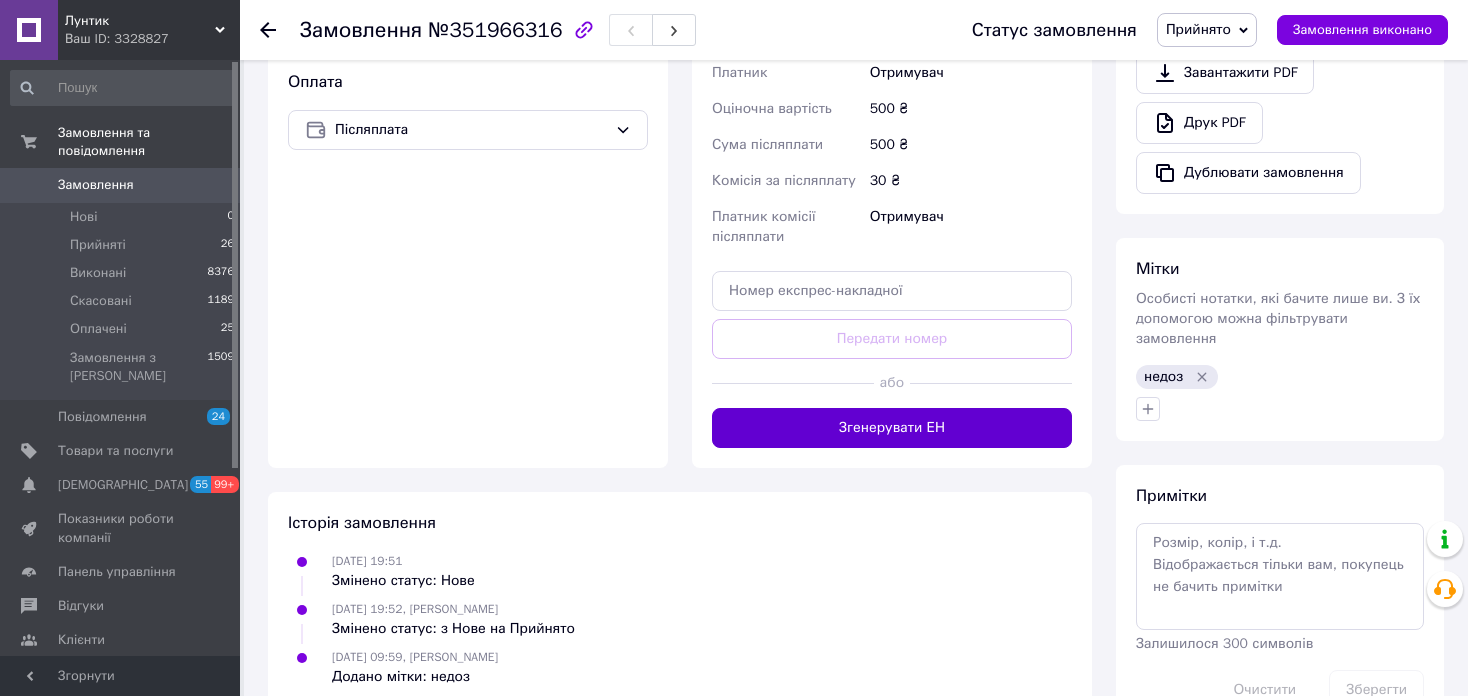 click on "Згенерувати ЕН" at bounding box center [892, 428] 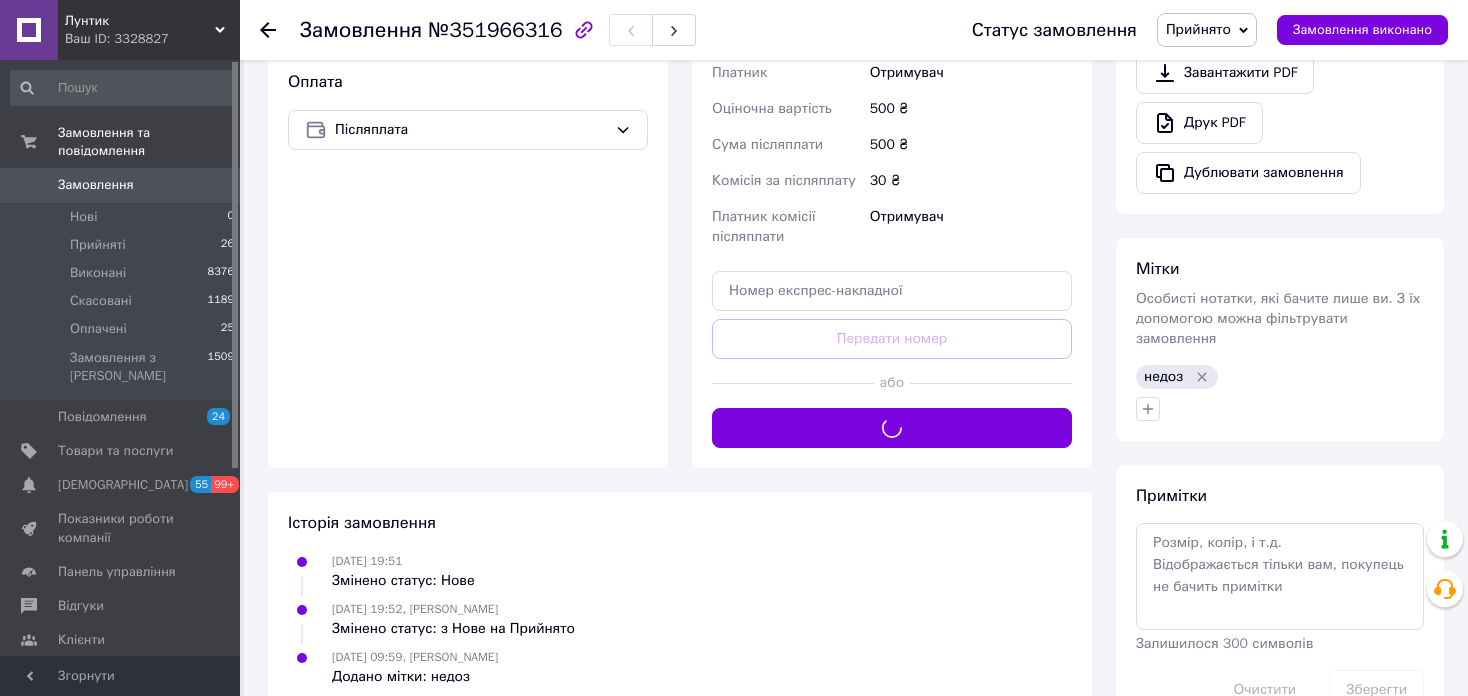 click 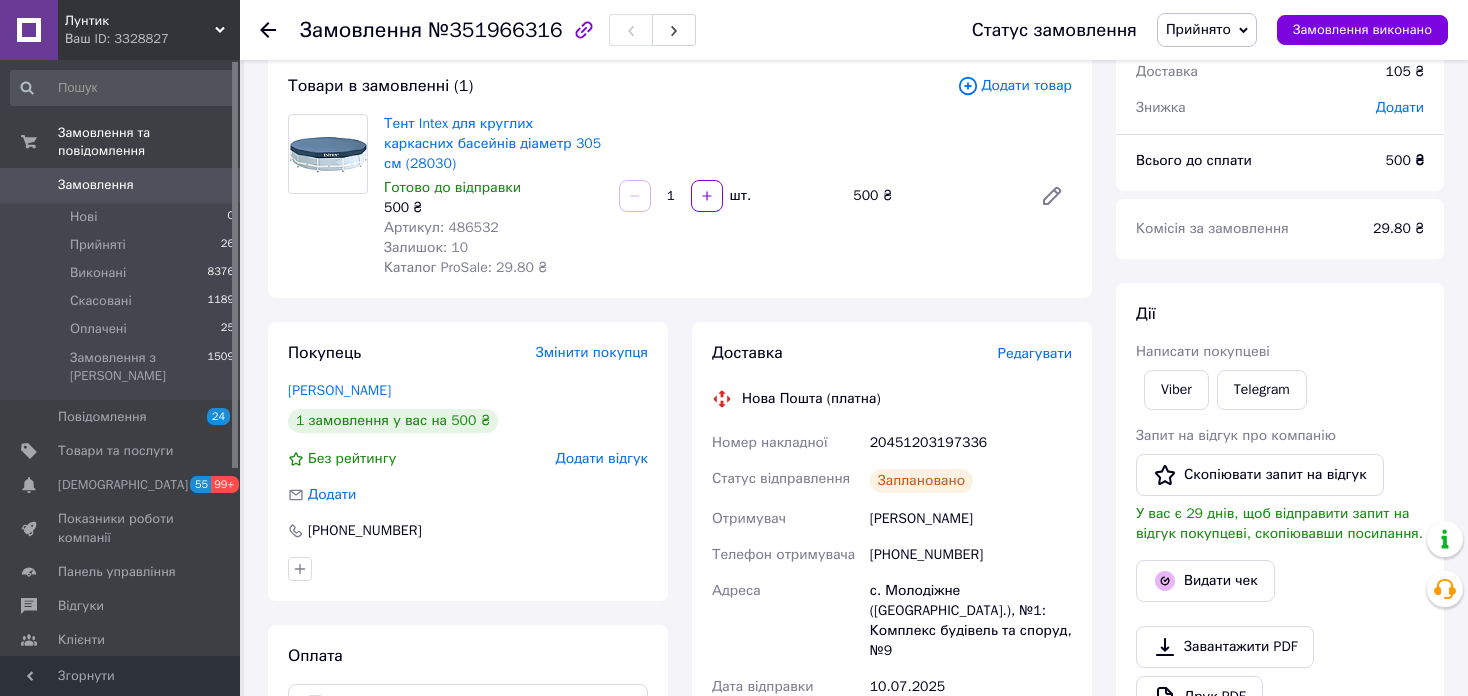 scroll, scrollTop: 0, scrollLeft: 0, axis: both 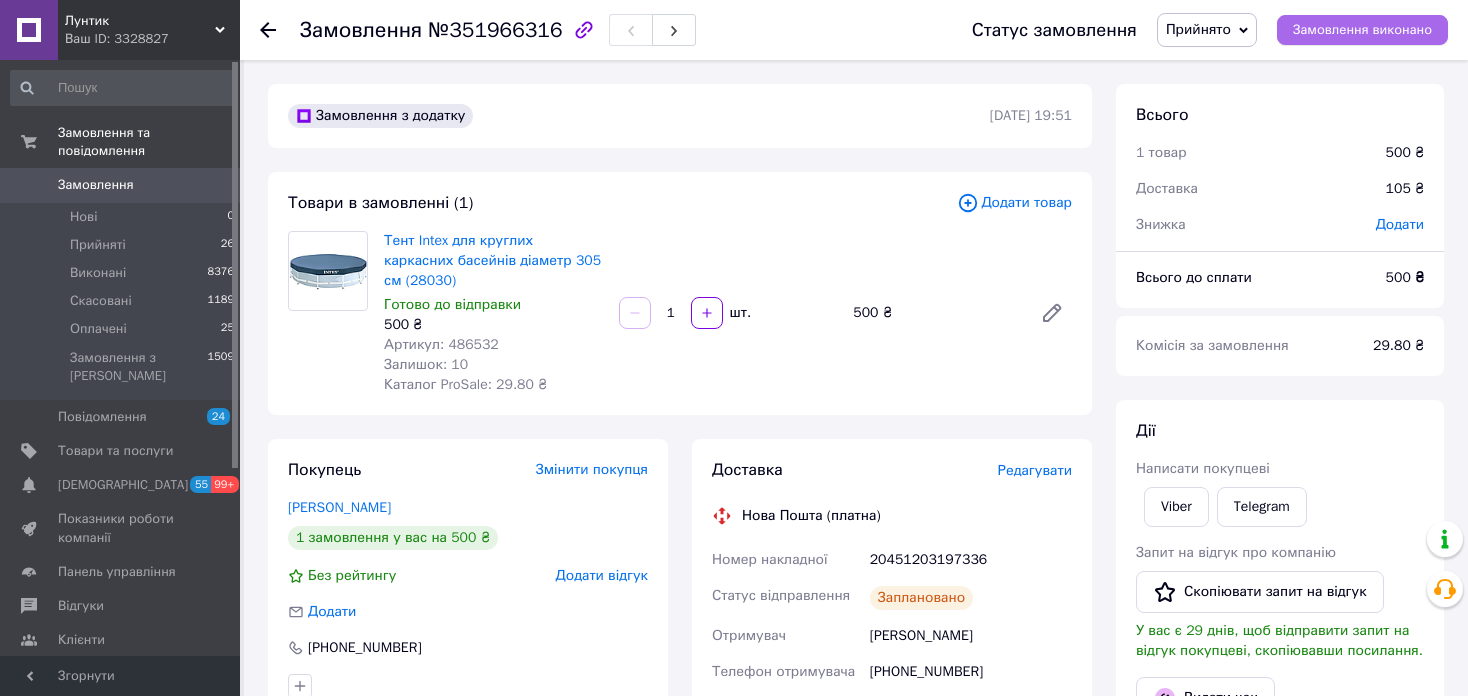 click on "Замовлення виконано" at bounding box center (1362, 30) 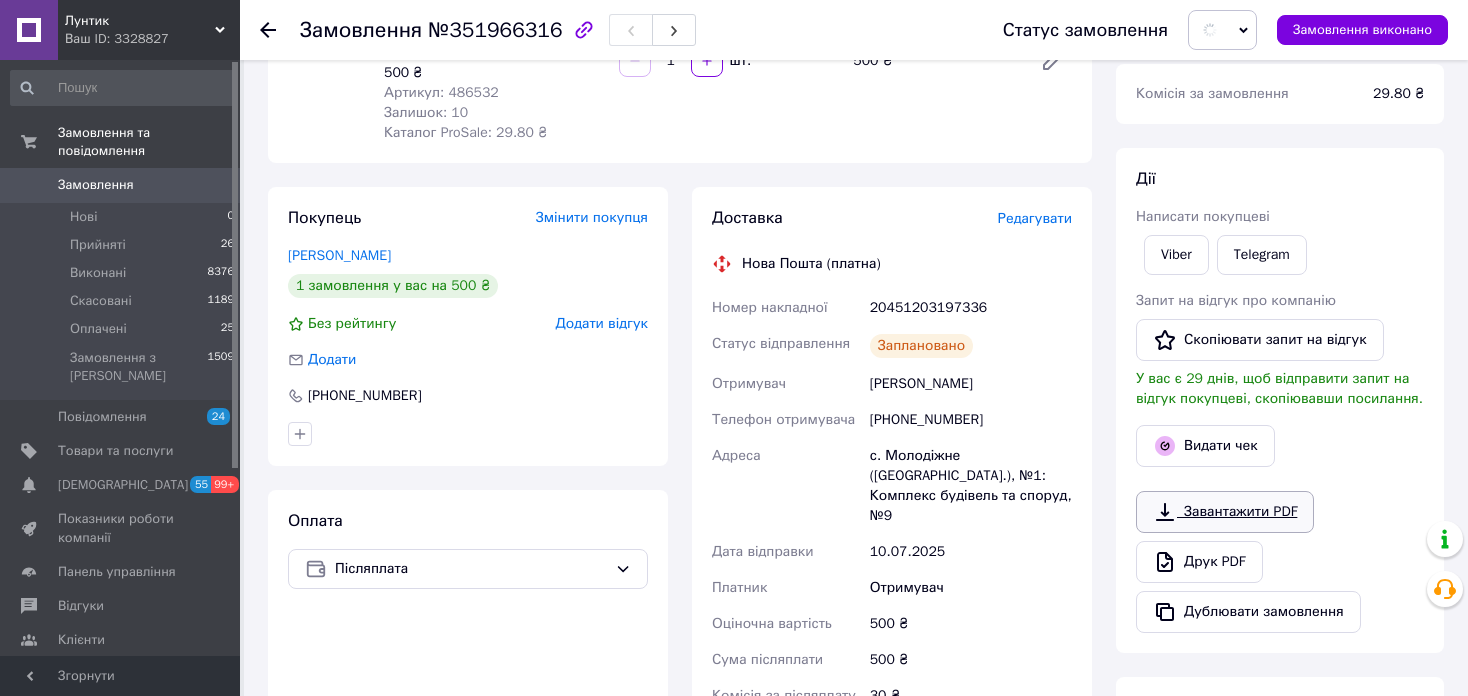 scroll, scrollTop: 400, scrollLeft: 0, axis: vertical 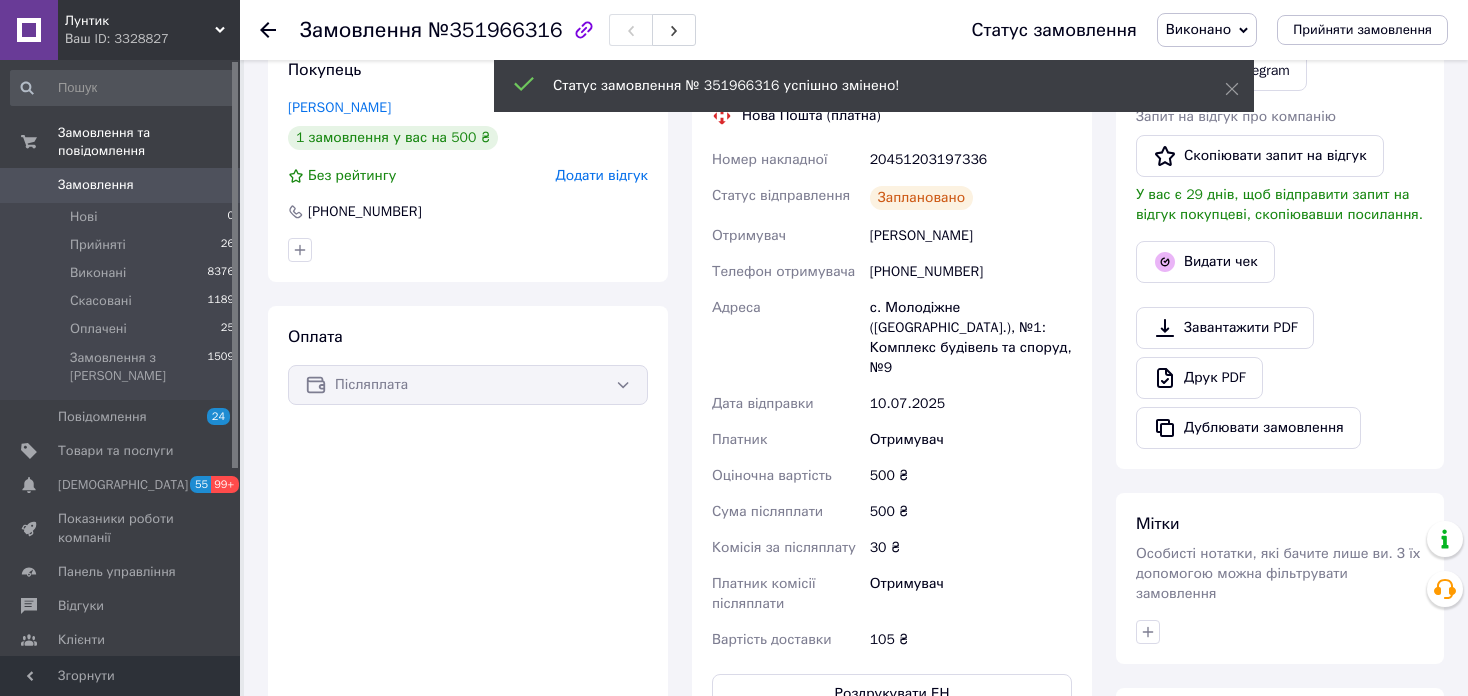 click 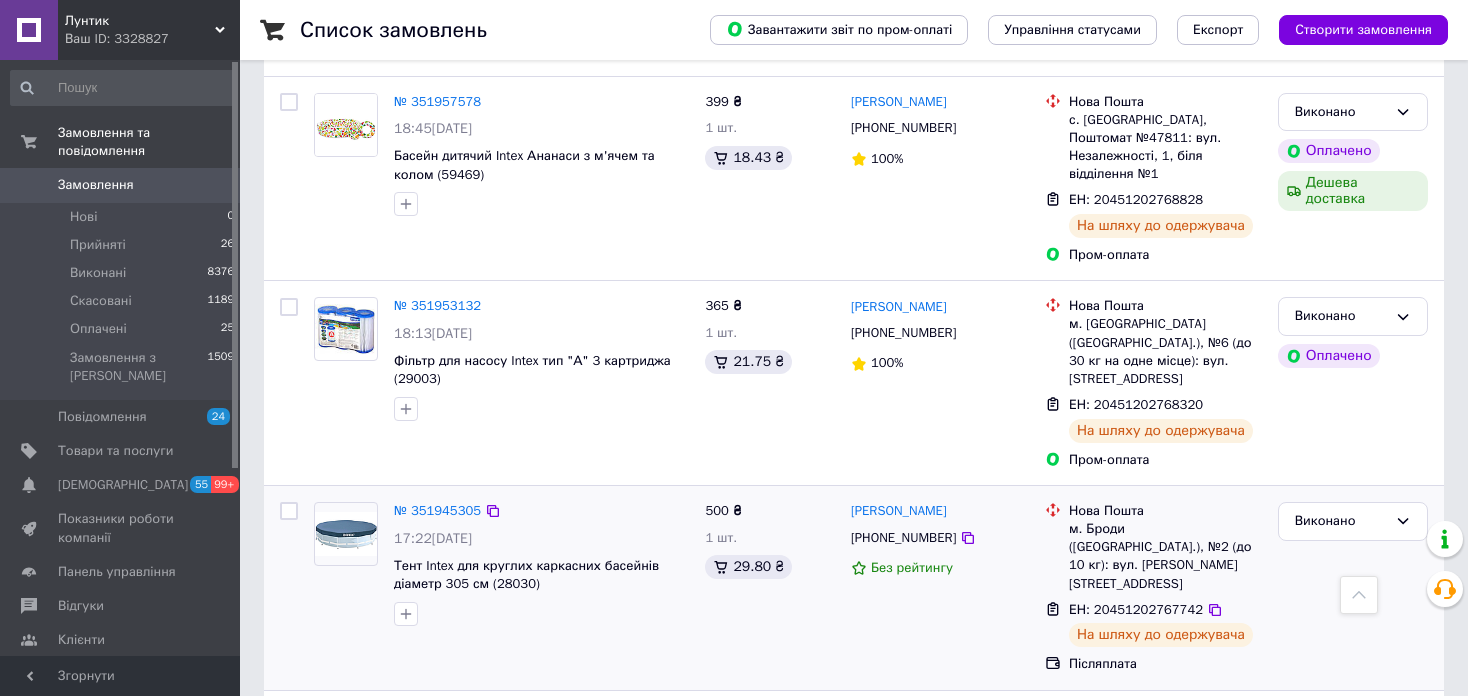 scroll, scrollTop: 2200, scrollLeft: 0, axis: vertical 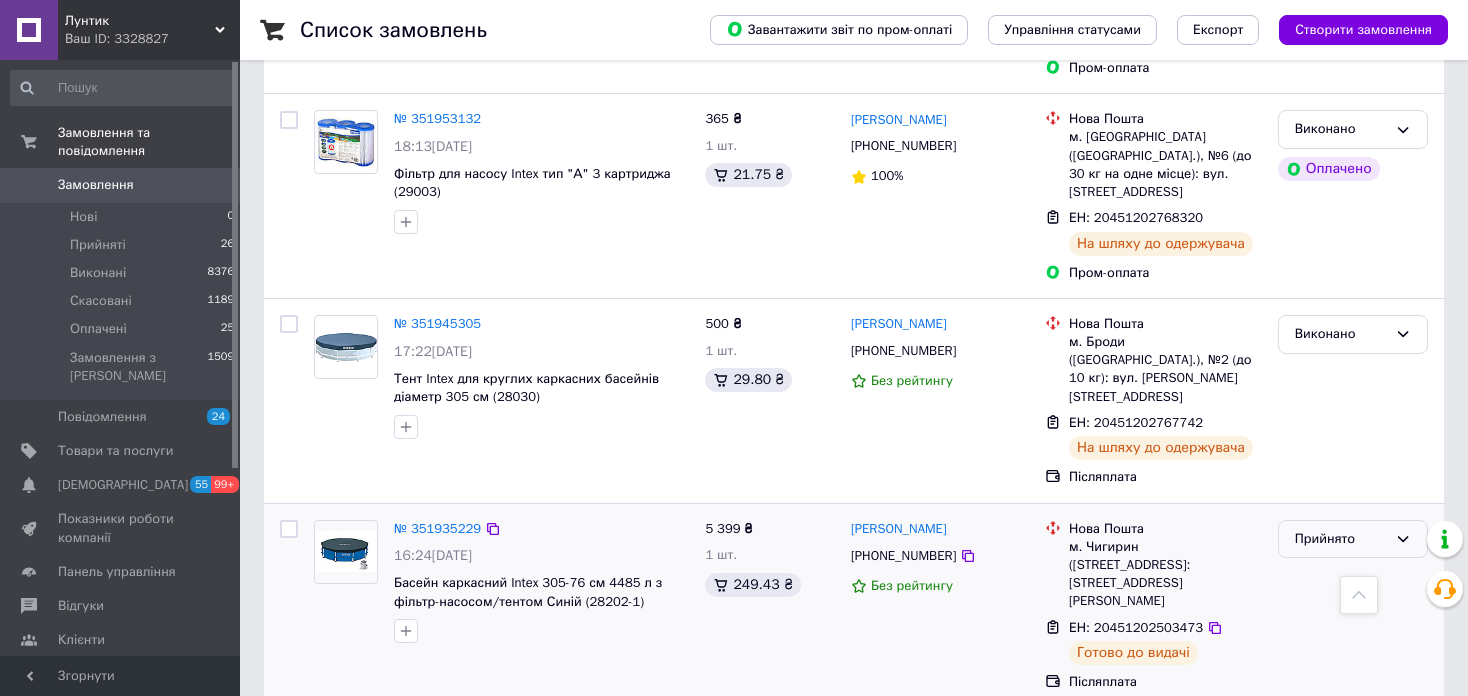 click on "Прийнято" at bounding box center [1341, 539] 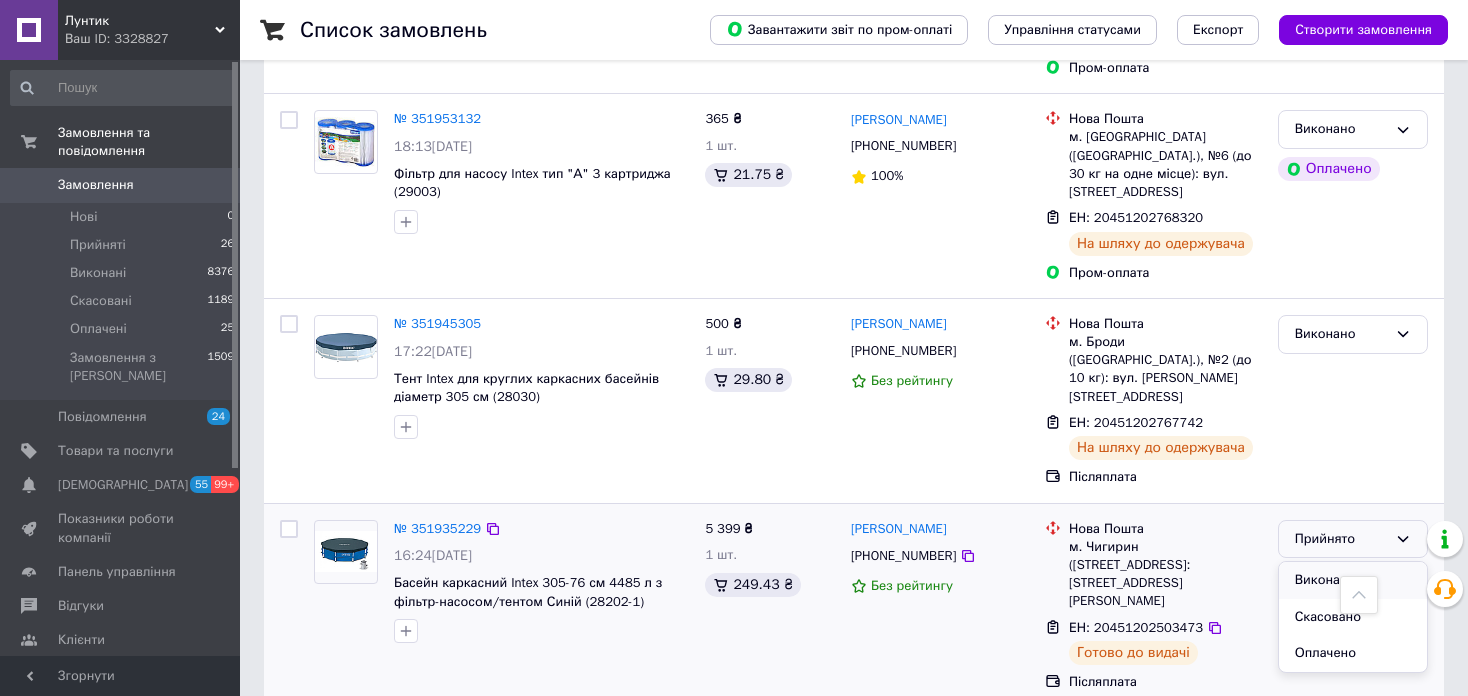 click on "Виконано" at bounding box center (1353, 580) 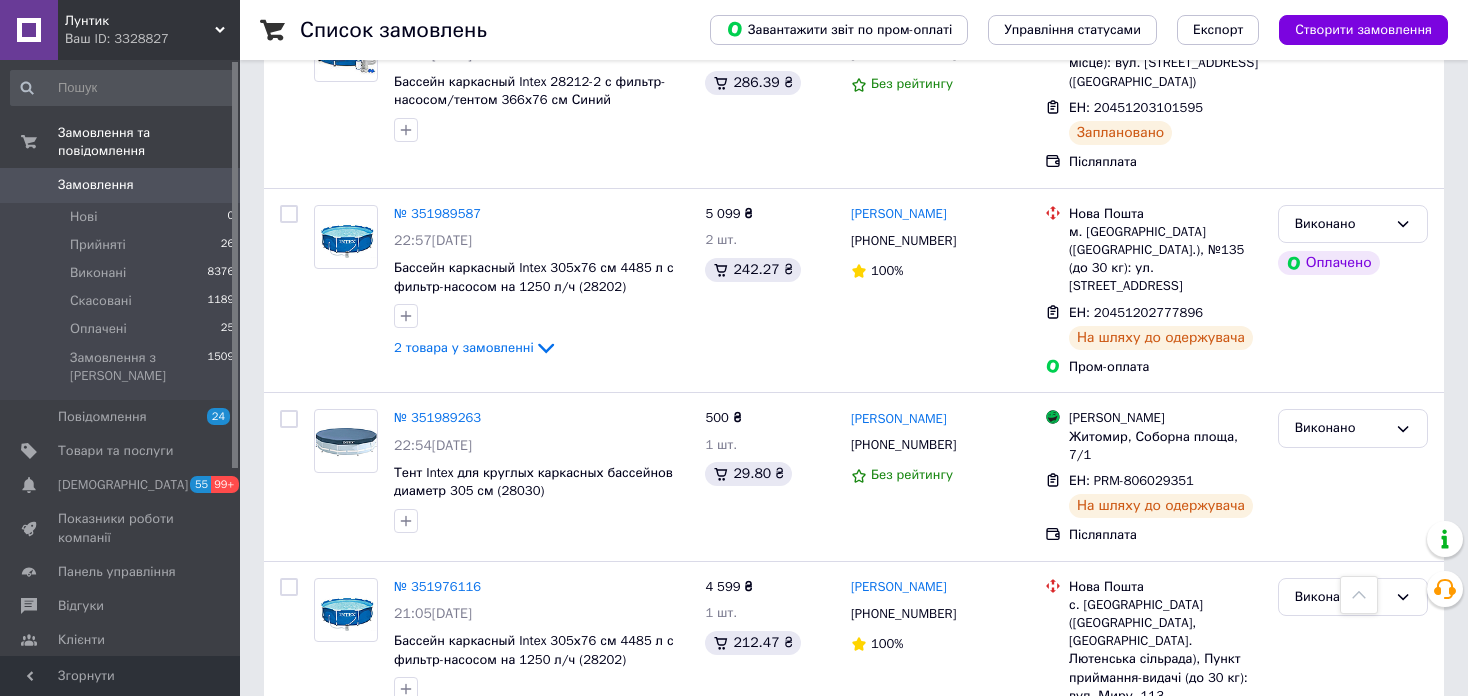 scroll, scrollTop: 0, scrollLeft: 0, axis: both 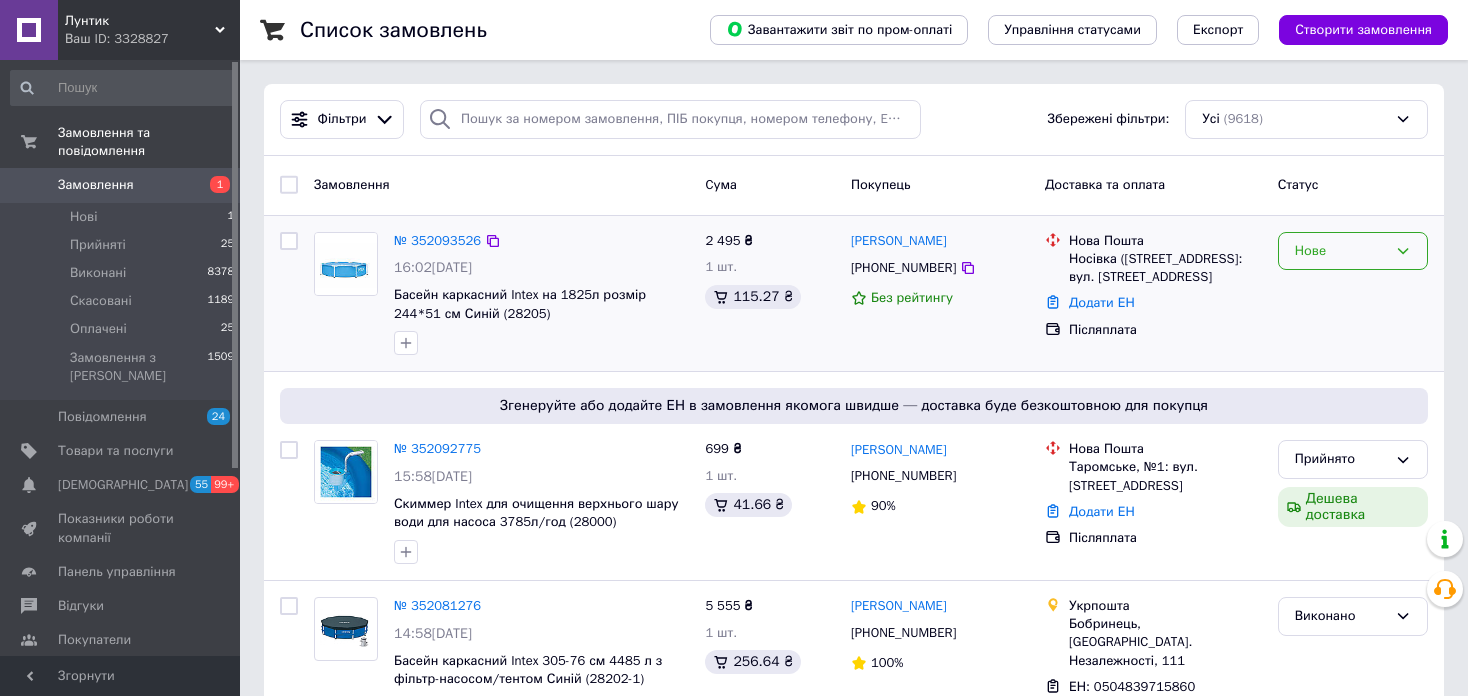 click on "Нове" at bounding box center (1341, 251) 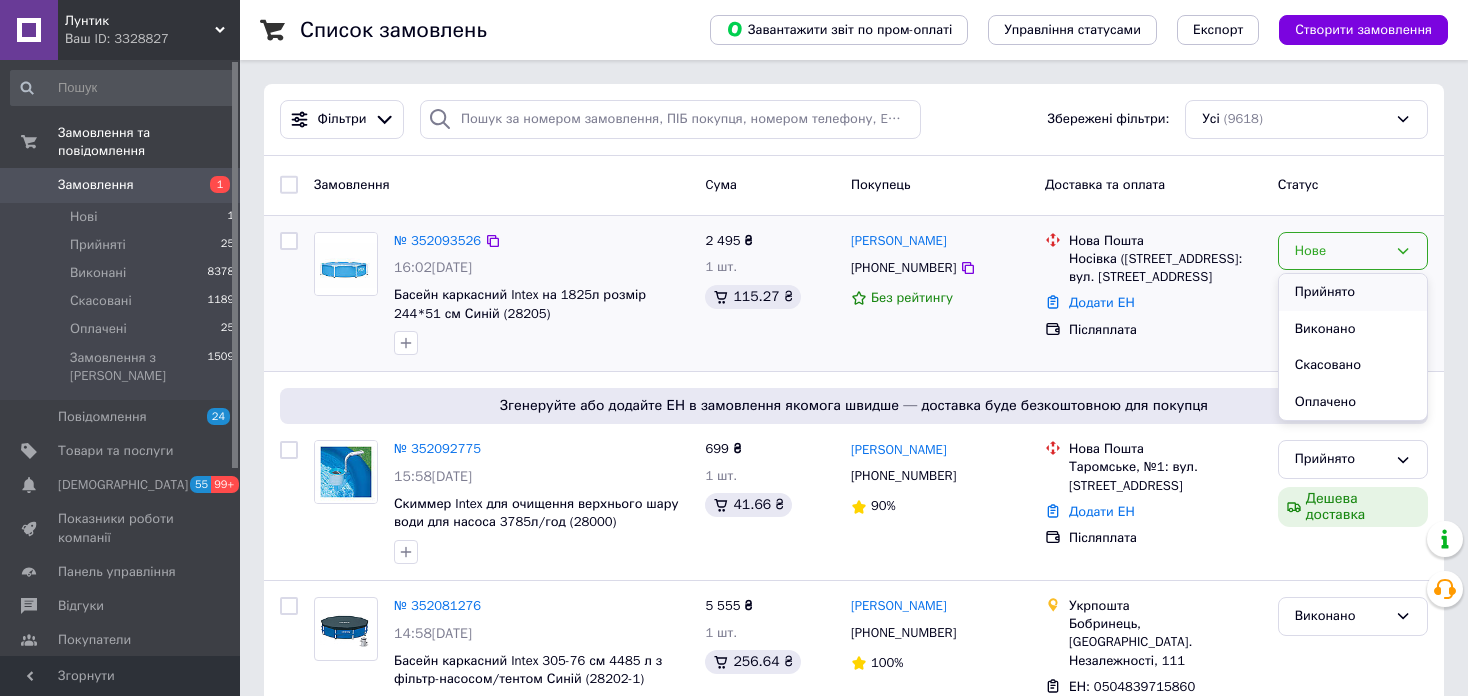 click on "Прийнято" at bounding box center [1353, 292] 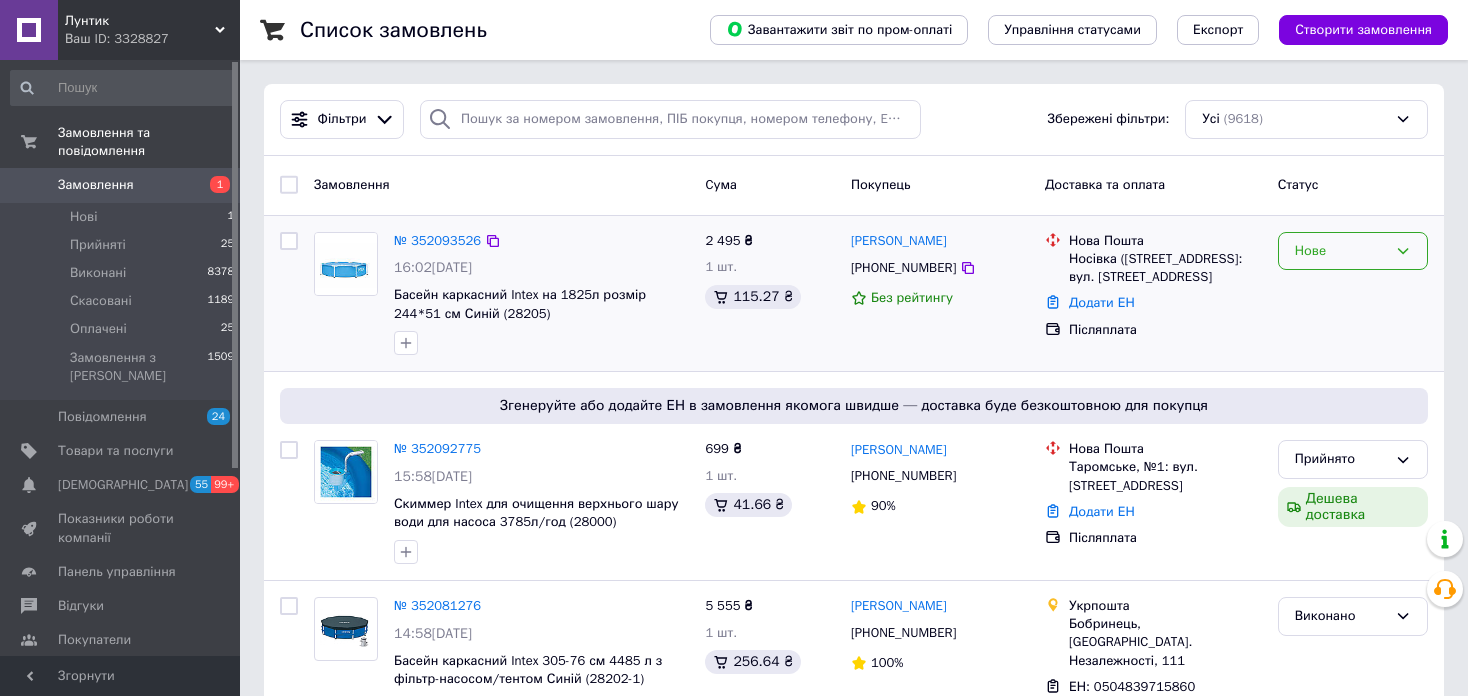 click on "Нове" at bounding box center (1341, 251) 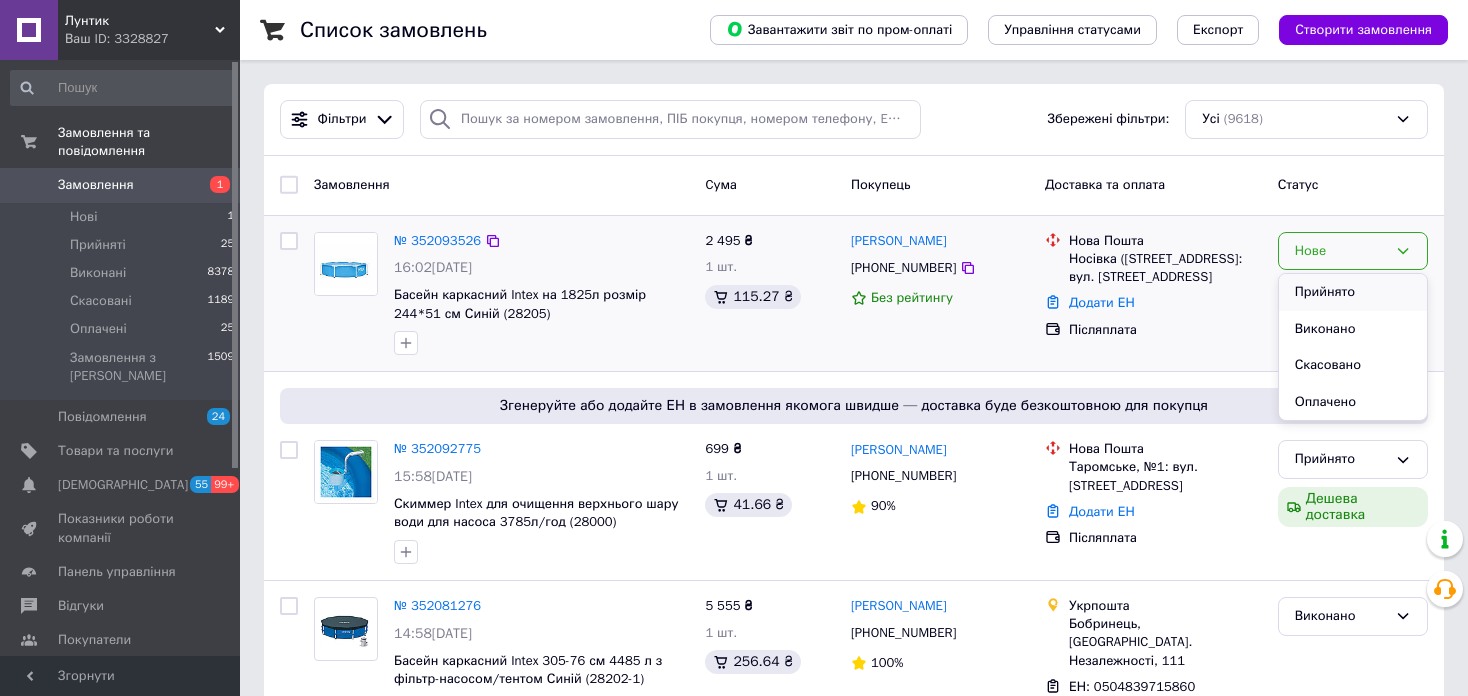 click on "Прийнято" at bounding box center [1353, 292] 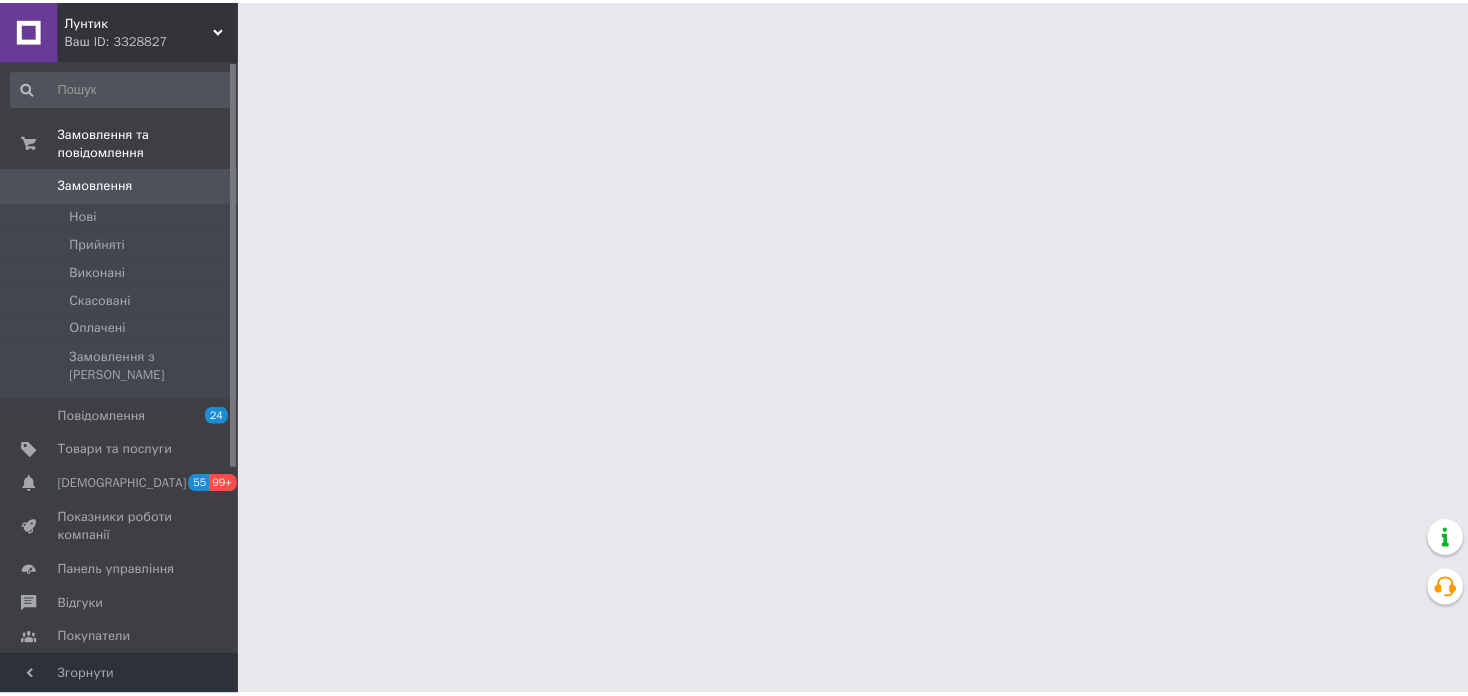 scroll, scrollTop: 0, scrollLeft: 0, axis: both 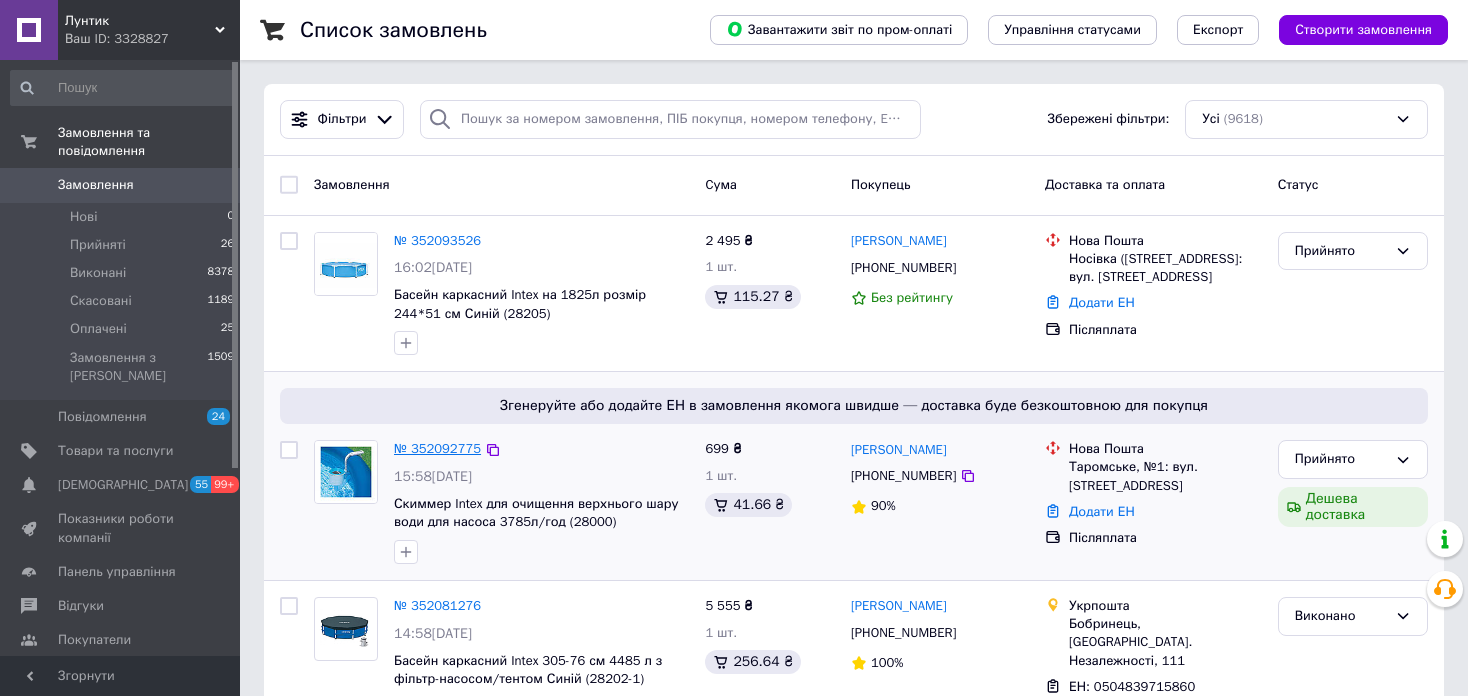click on "№ 352092775" at bounding box center [437, 448] 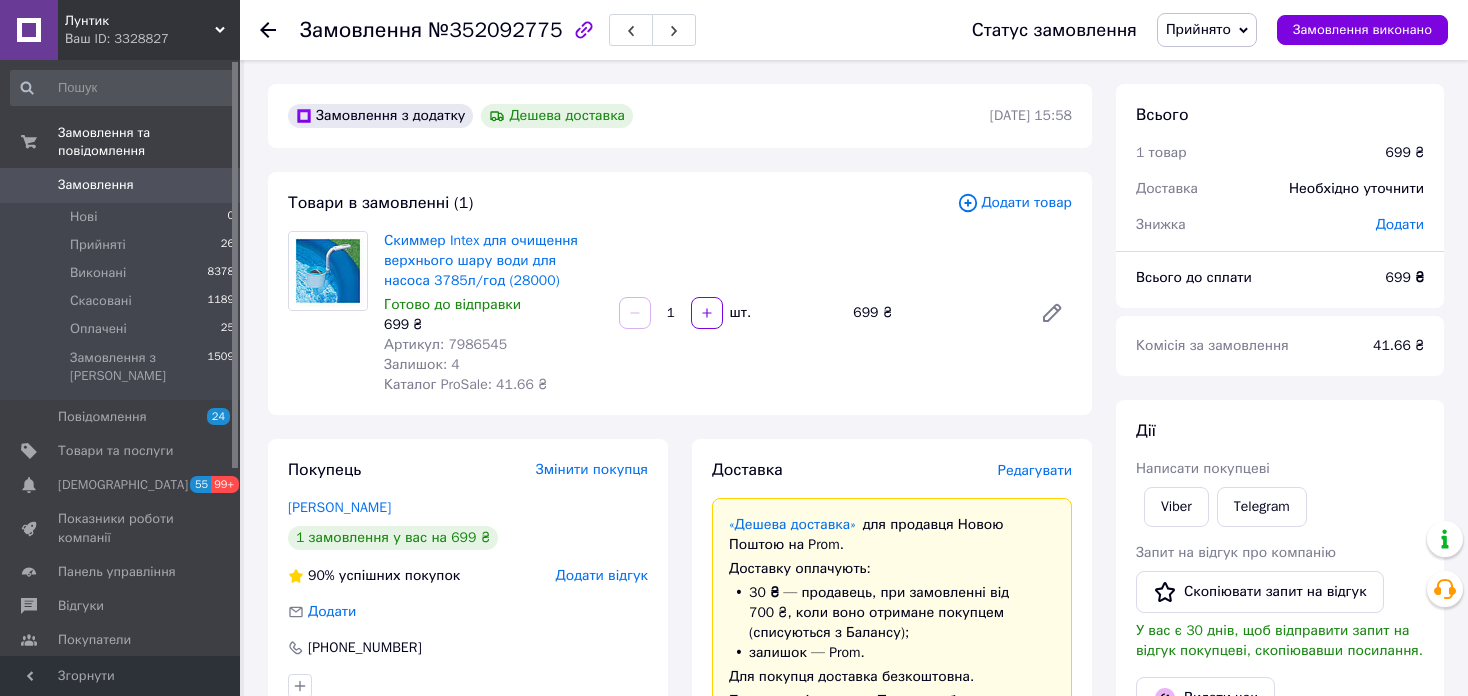 scroll, scrollTop: 0, scrollLeft: 0, axis: both 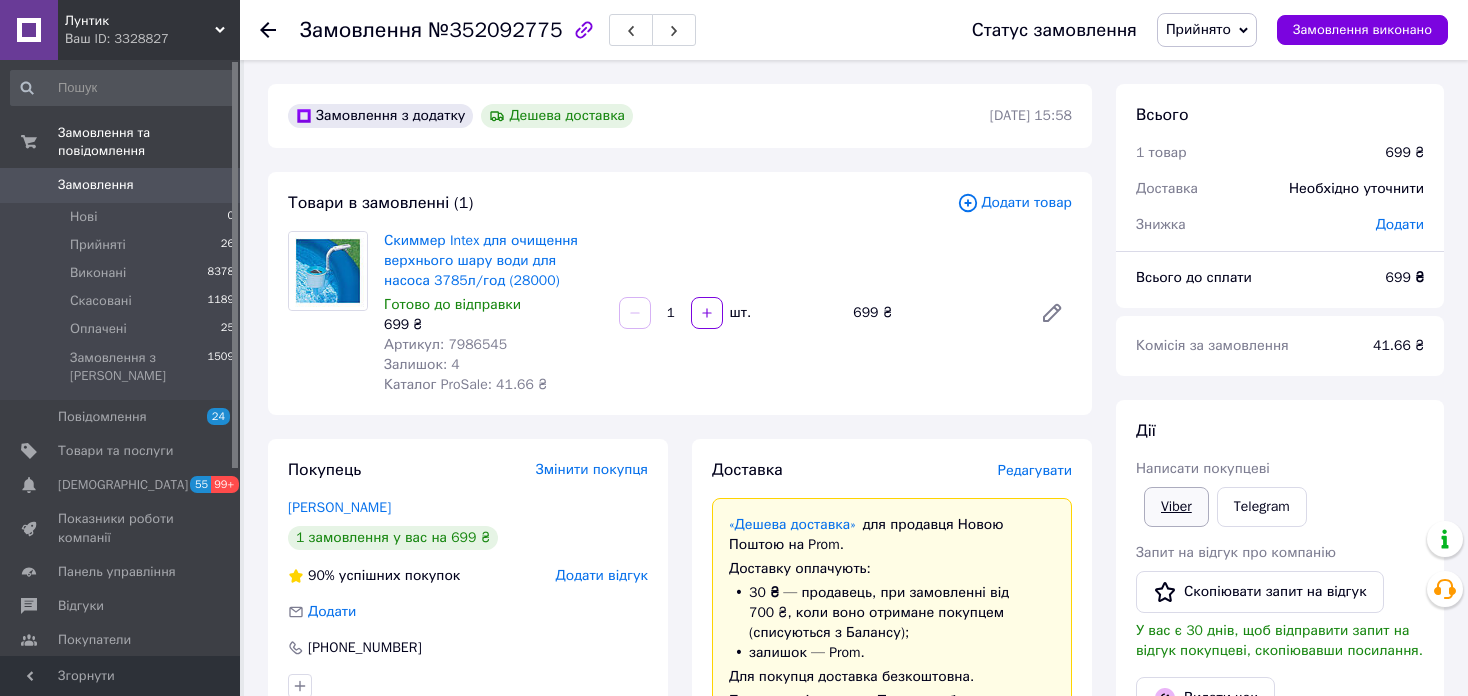 click on "Viber" at bounding box center (1176, 507) 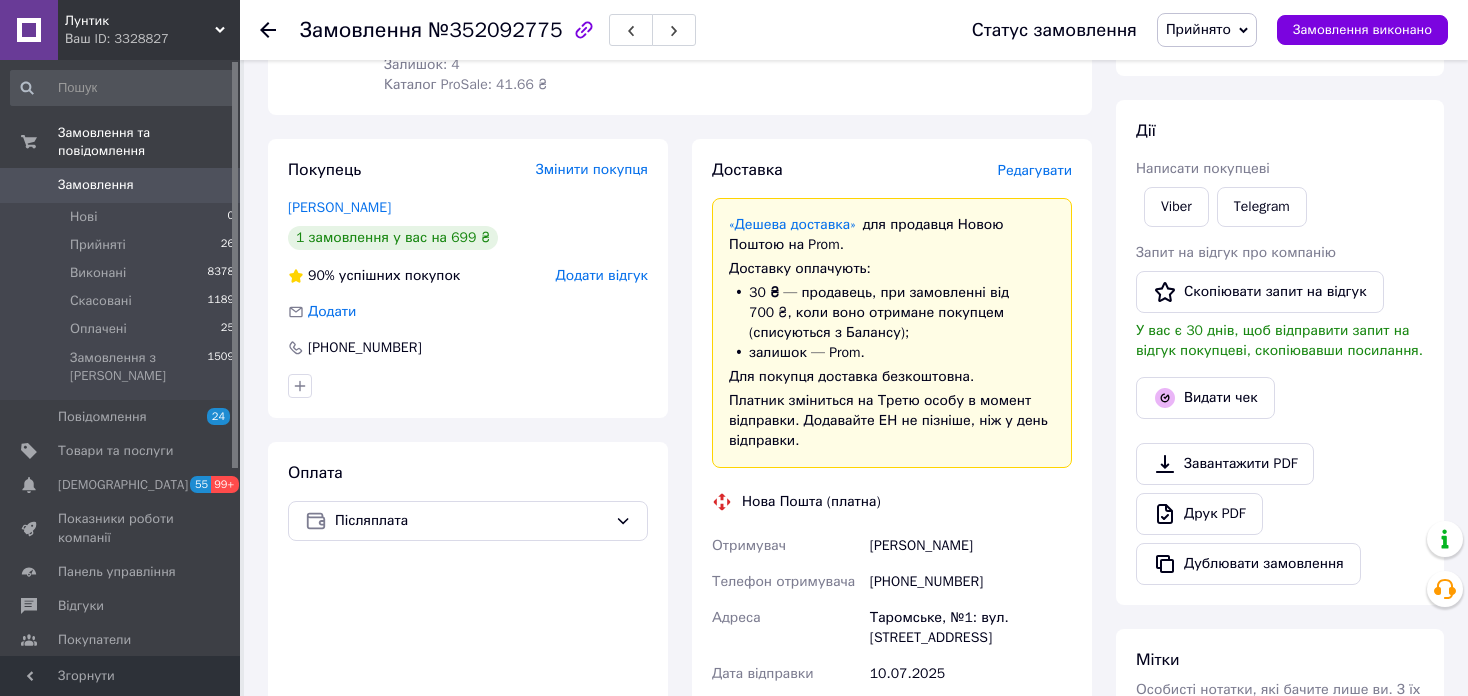 scroll, scrollTop: 700, scrollLeft: 0, axis: vertical 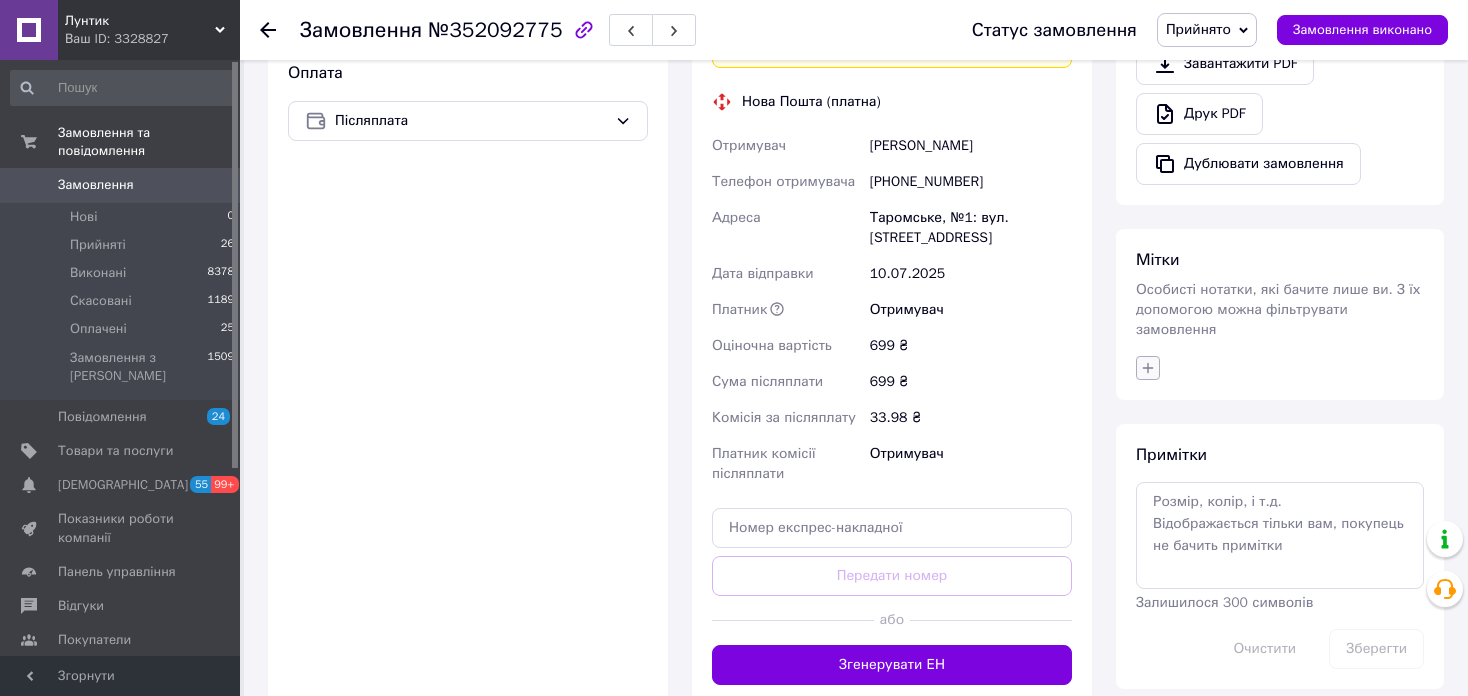 click 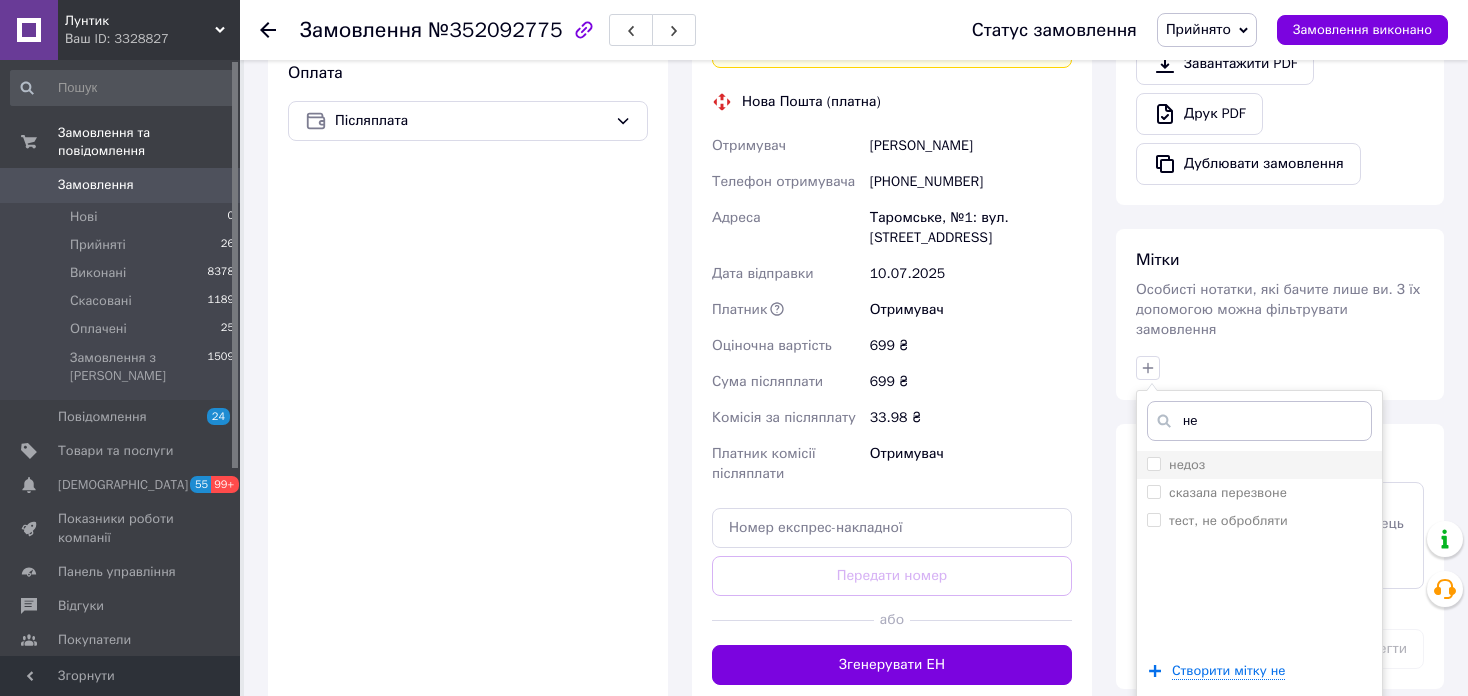 type on "не" 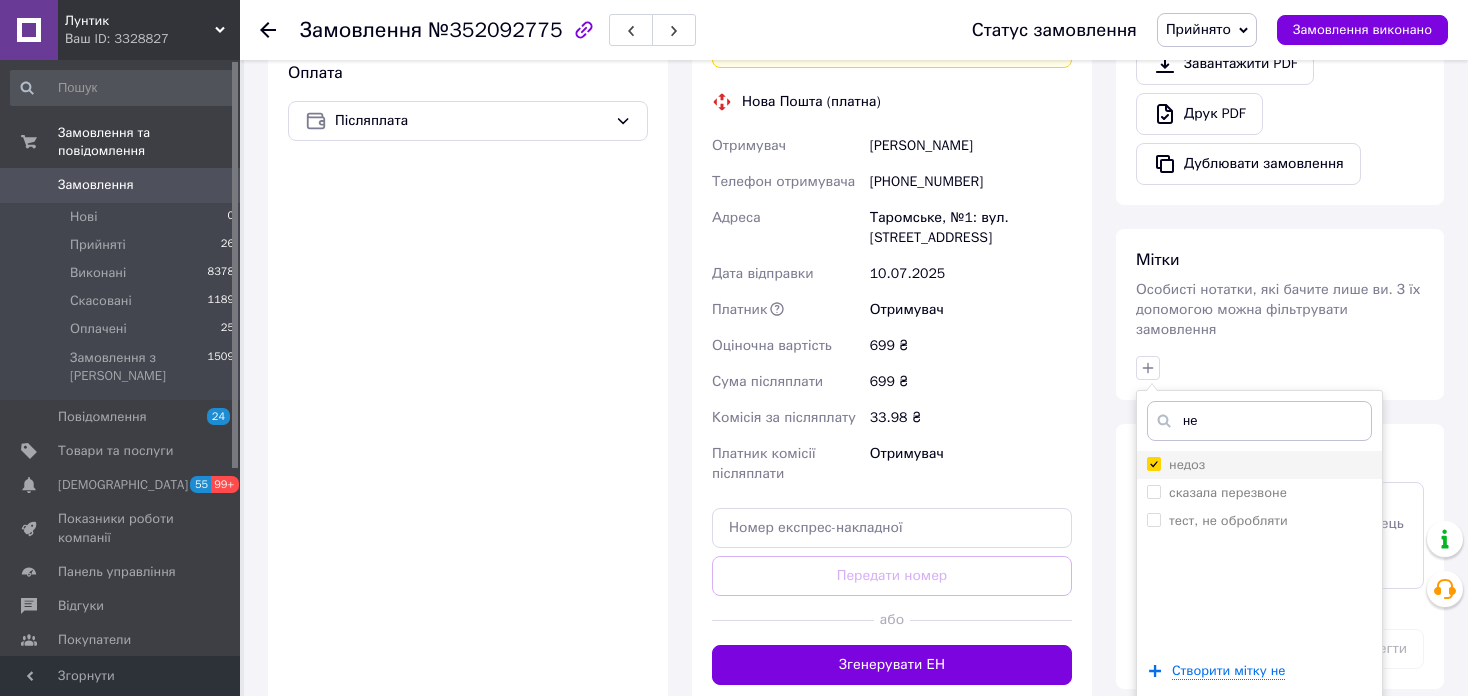 checkbox on "true" 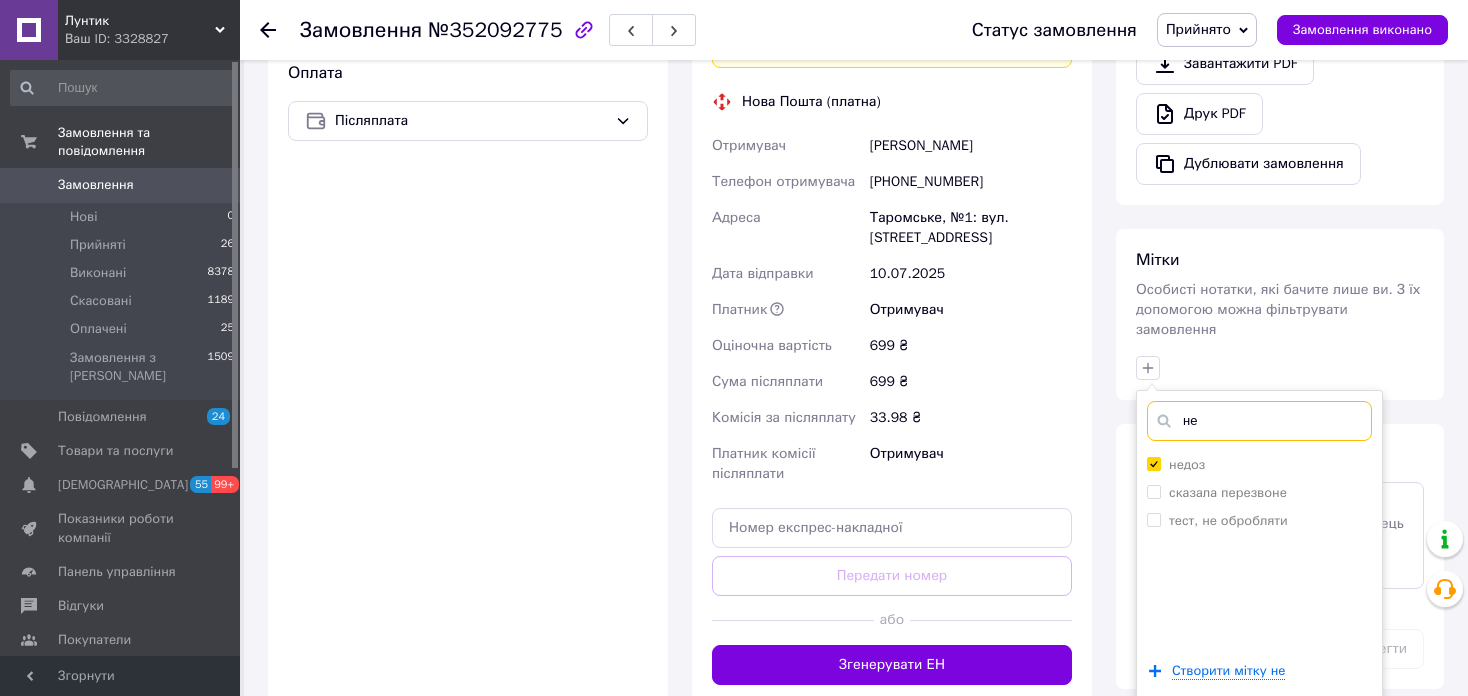 click on "не" at bounding box center (1259, 421) 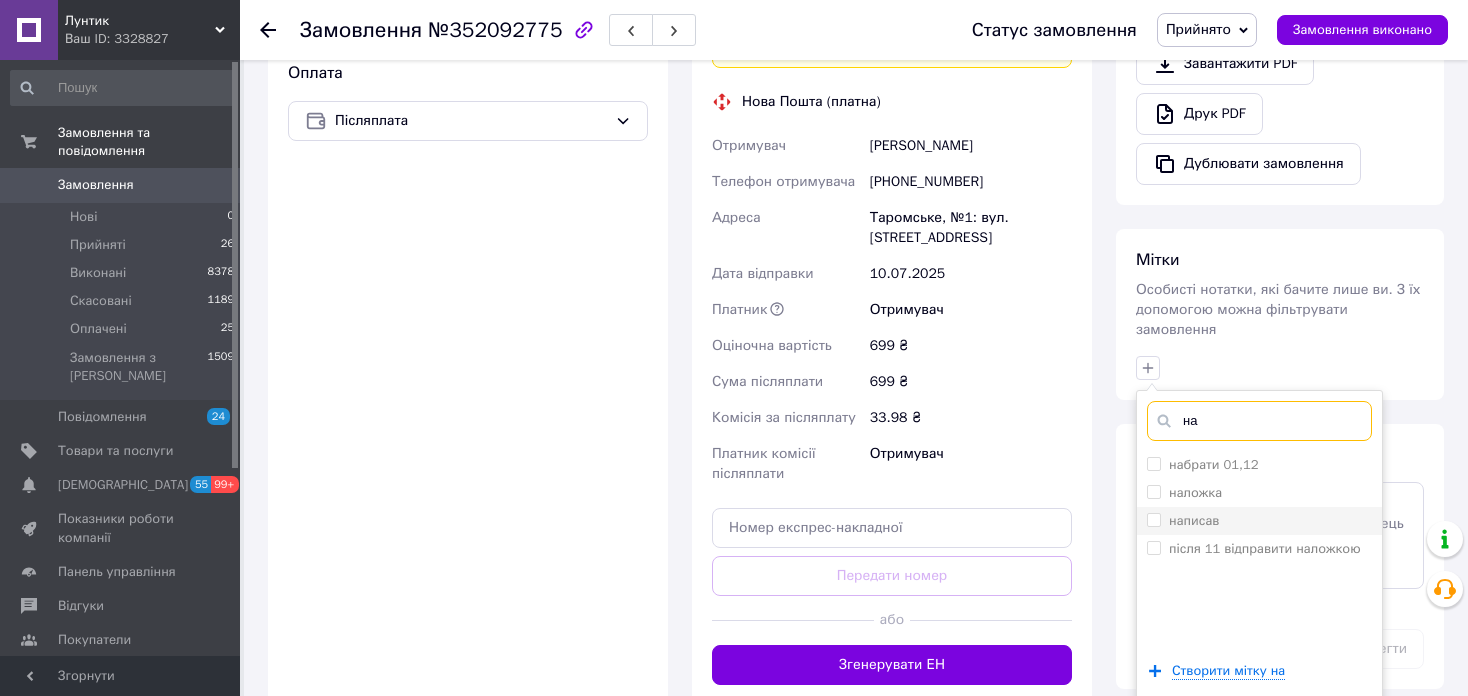 type on "на" 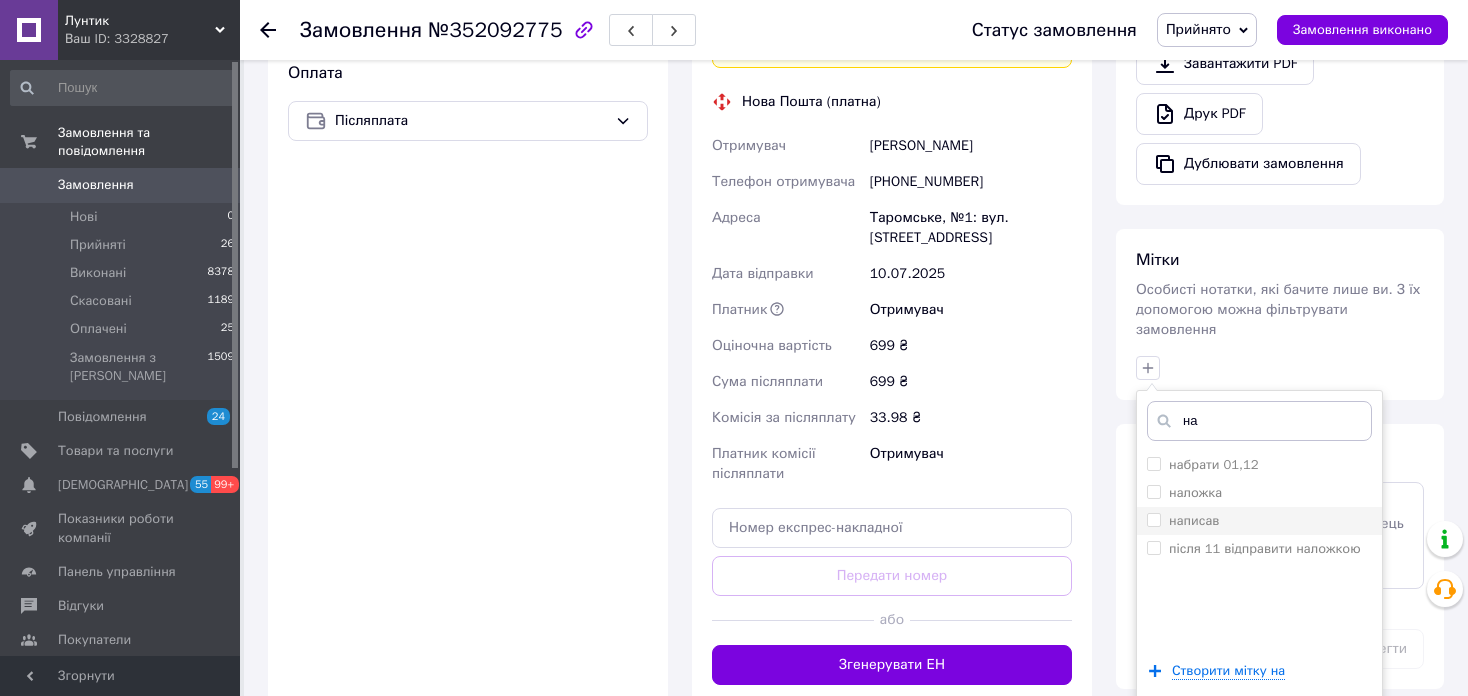 click on "написав" at bounding box center [1259, 521] 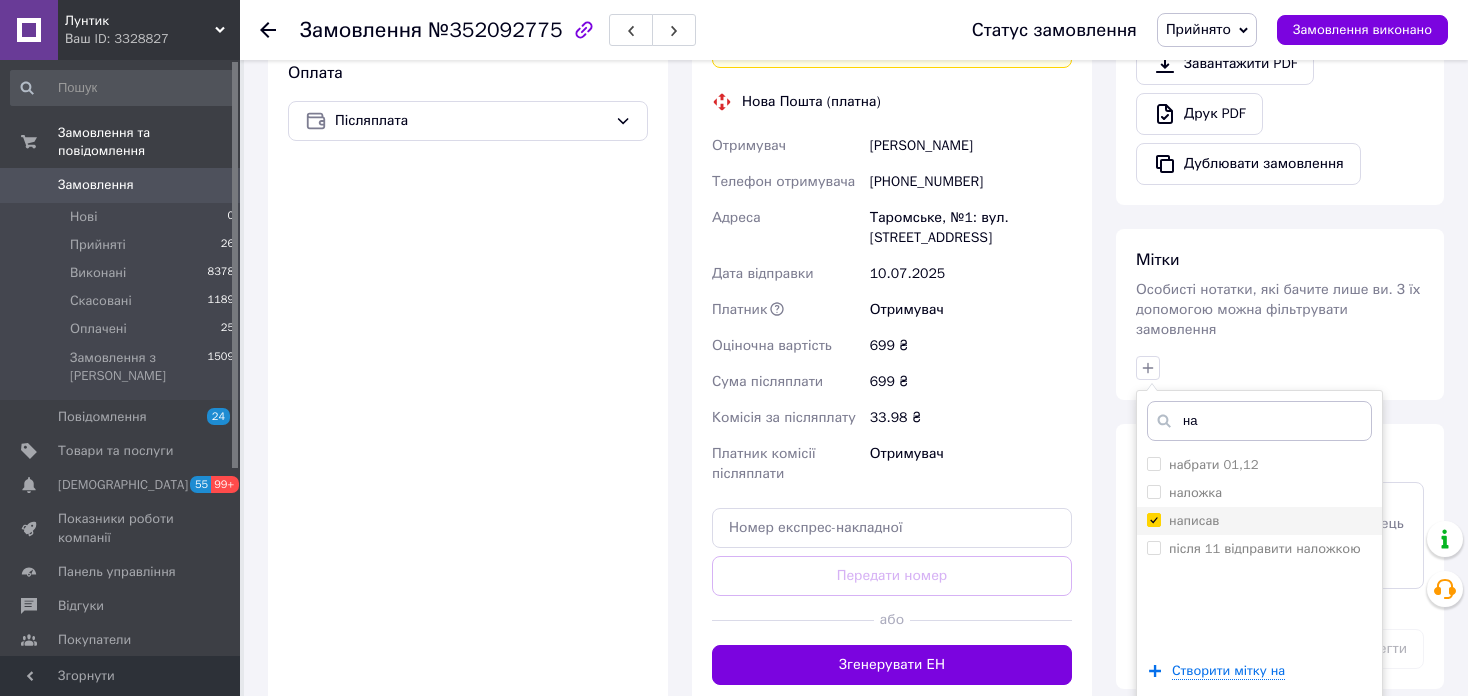 checkbox on "true" 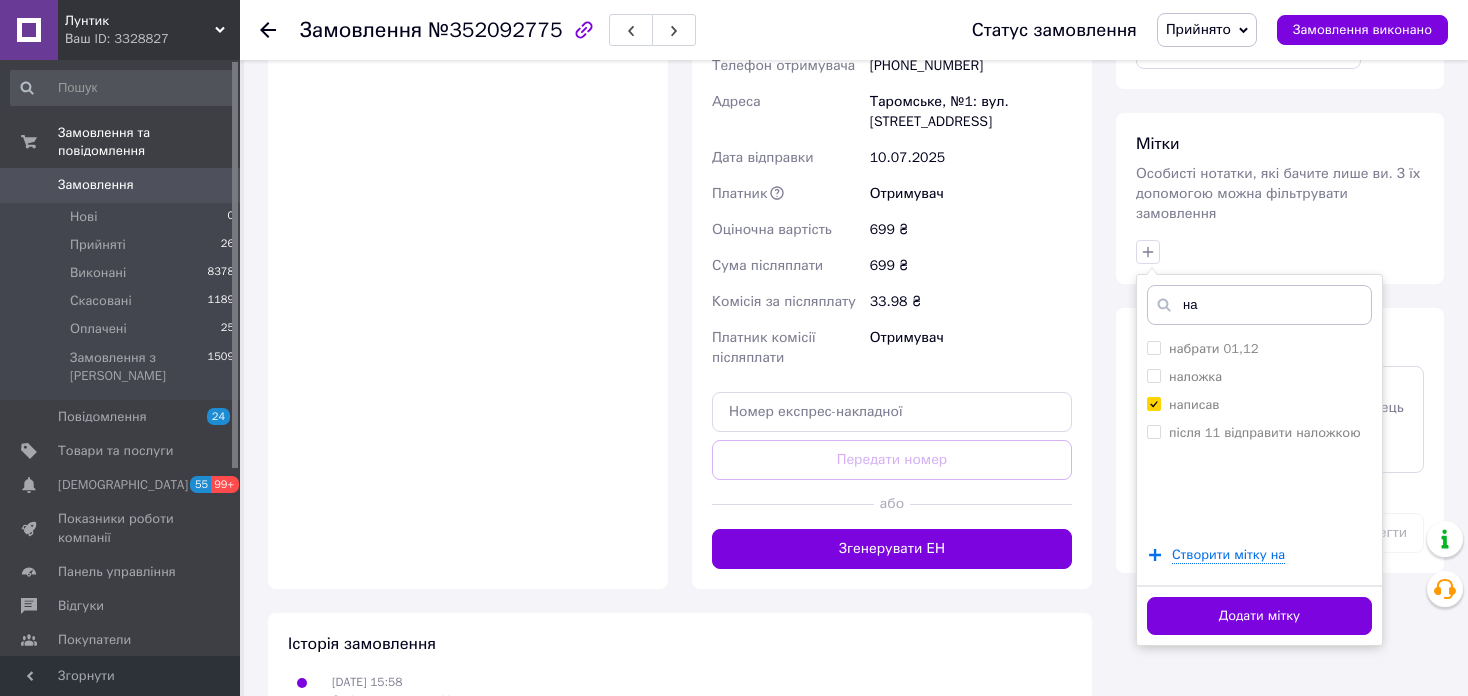 scroll, scrollTop: 923, scrollLeft: 0, axis: vertical 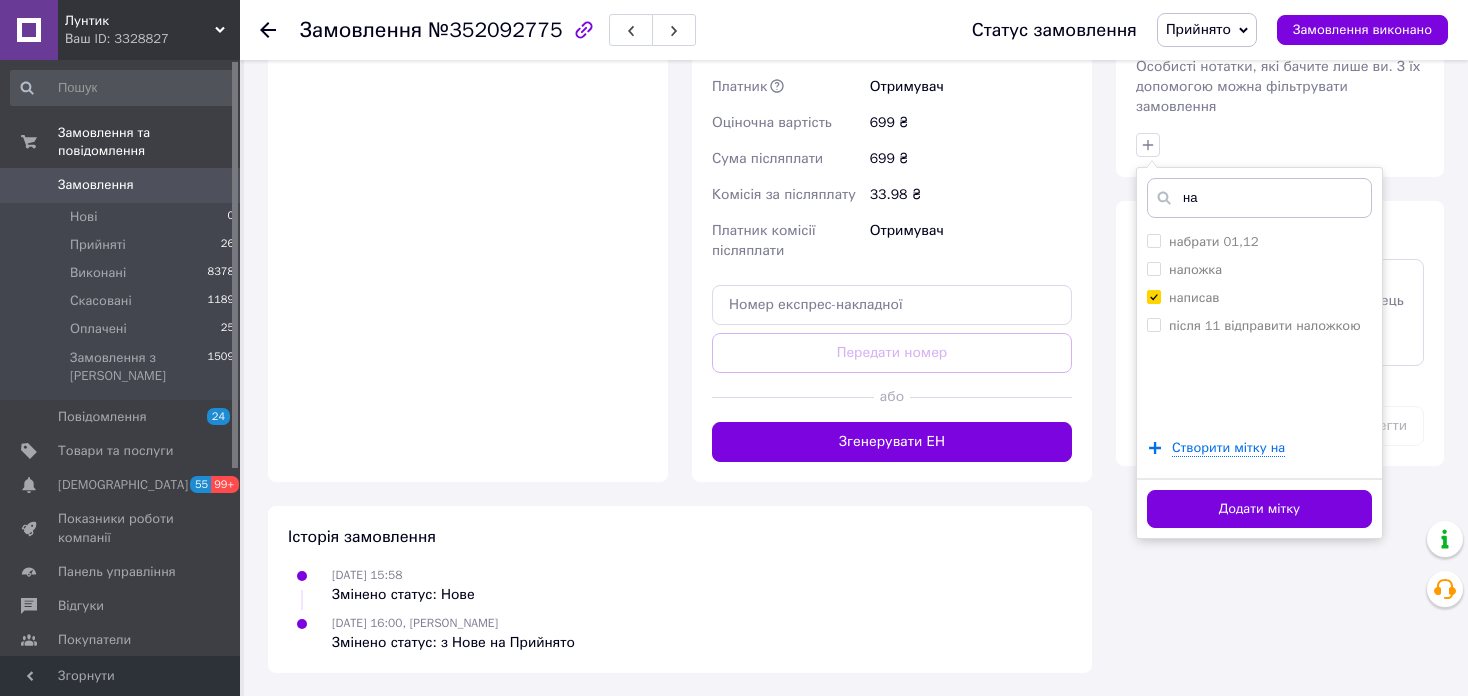 click on "Додати мітку" at bounding box center [1259, 508] 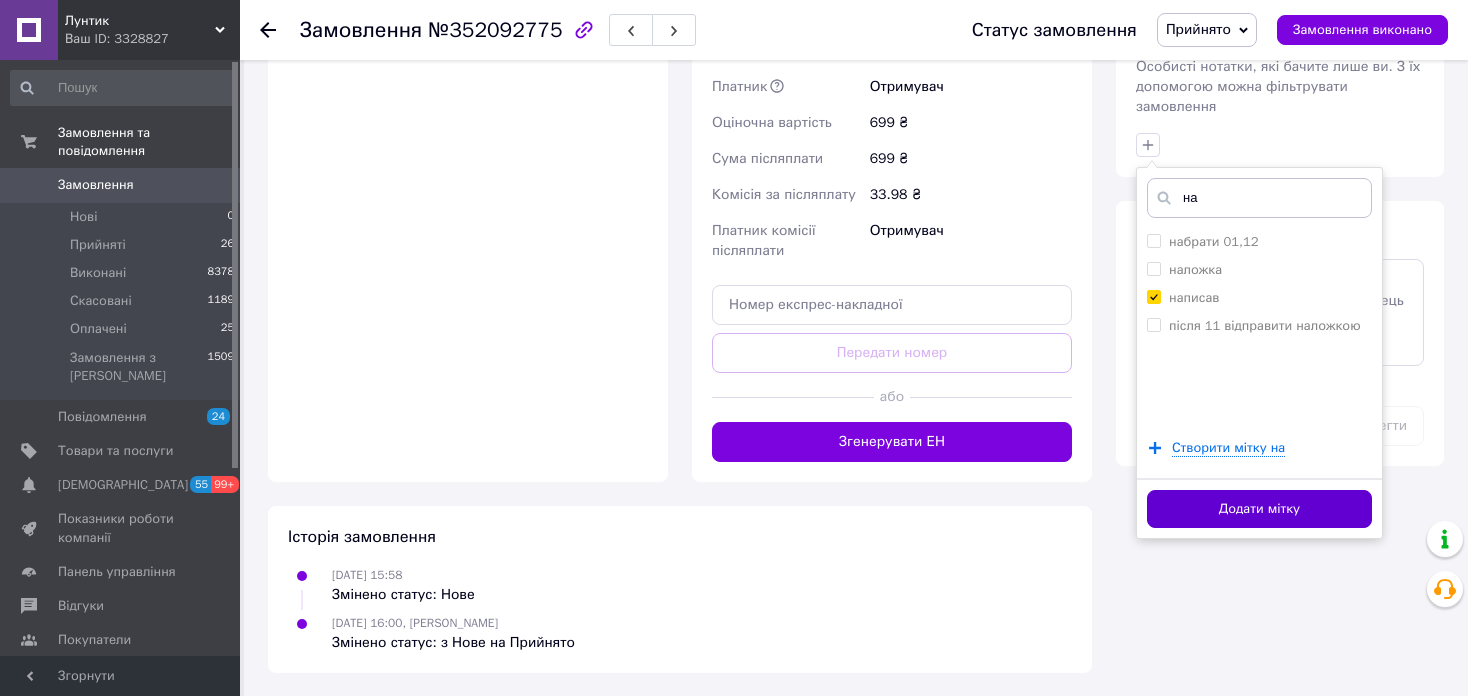 click on "Додати мітку" at bounding box center [1259, 509] 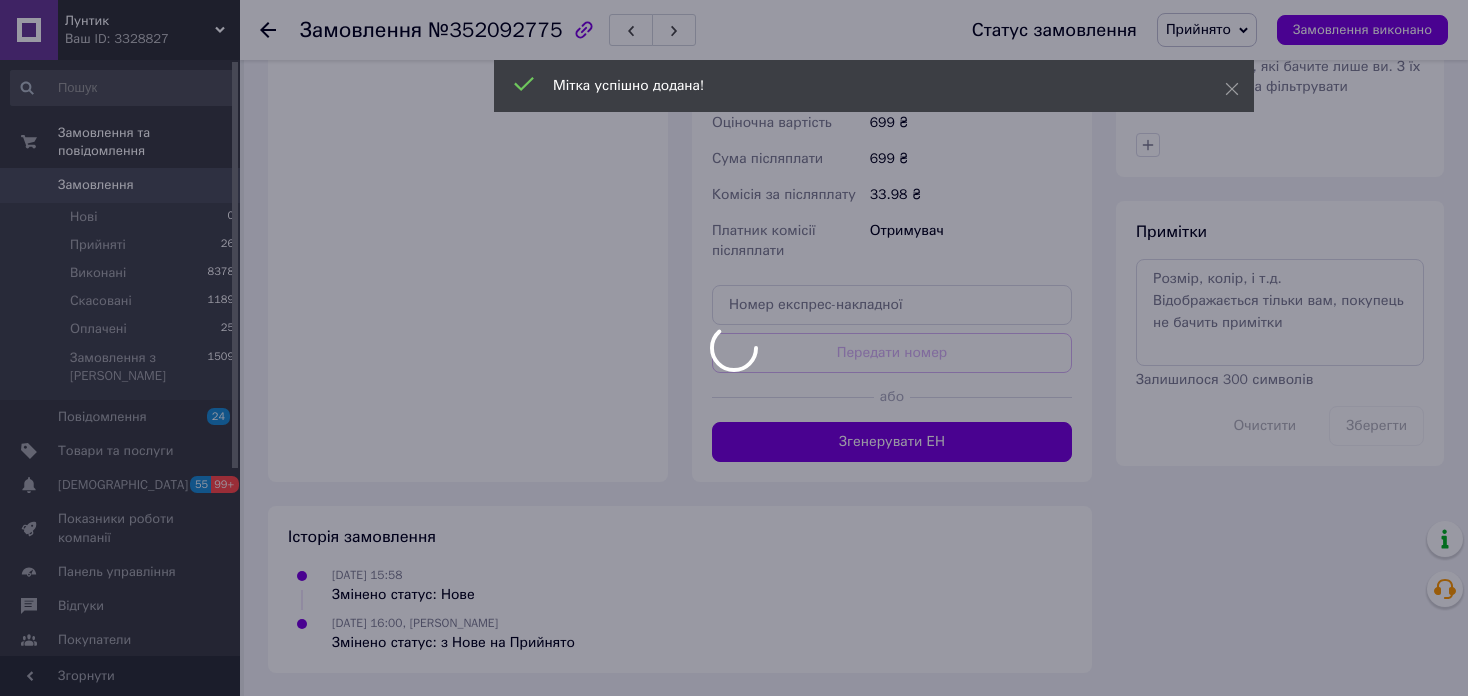 click at bounding box center [734, 348] 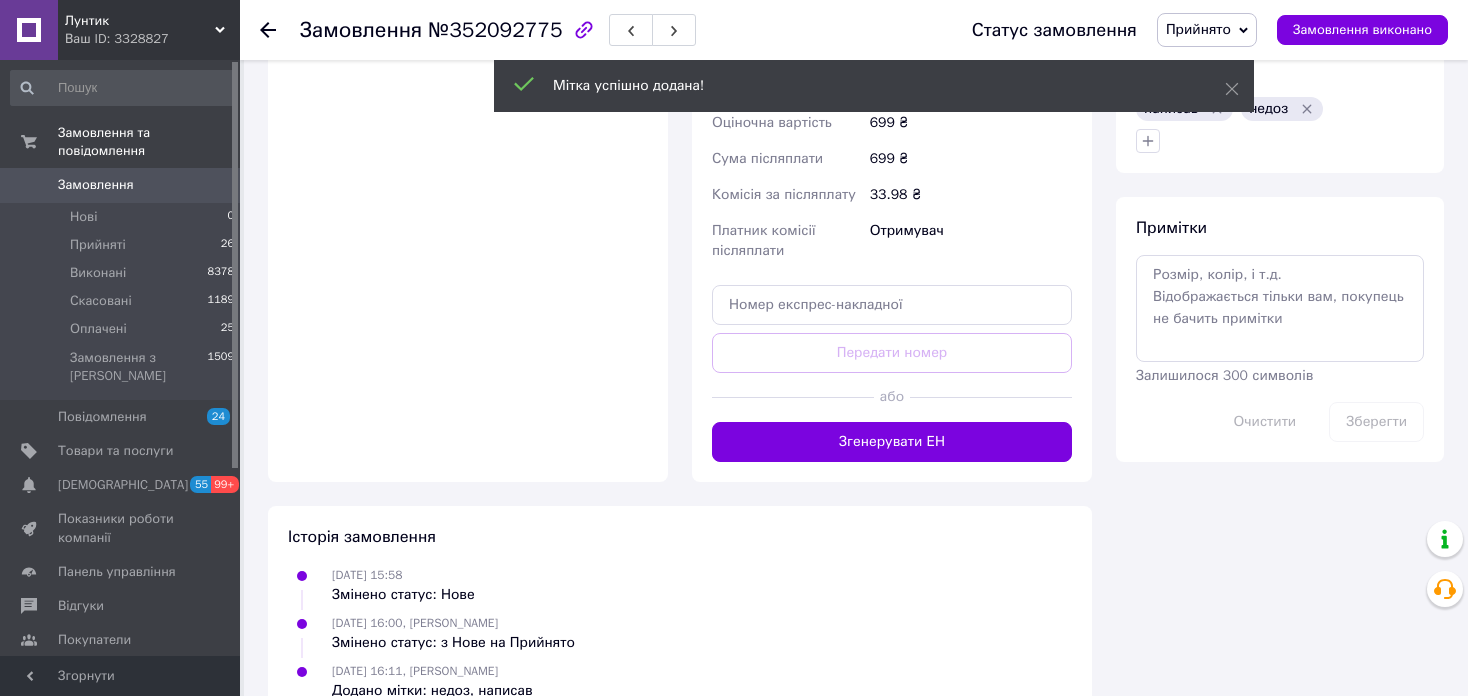click 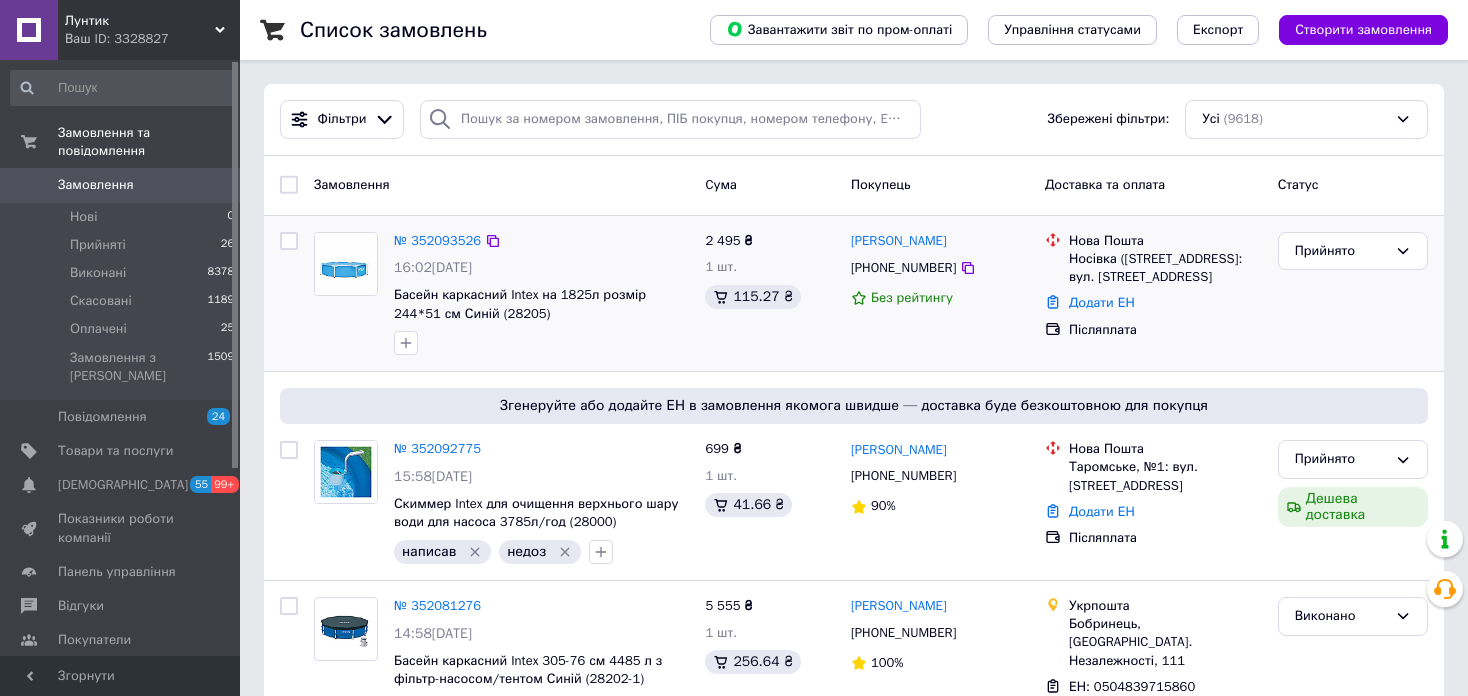 click on "№ 352093526" at bounding box center [437, 241] 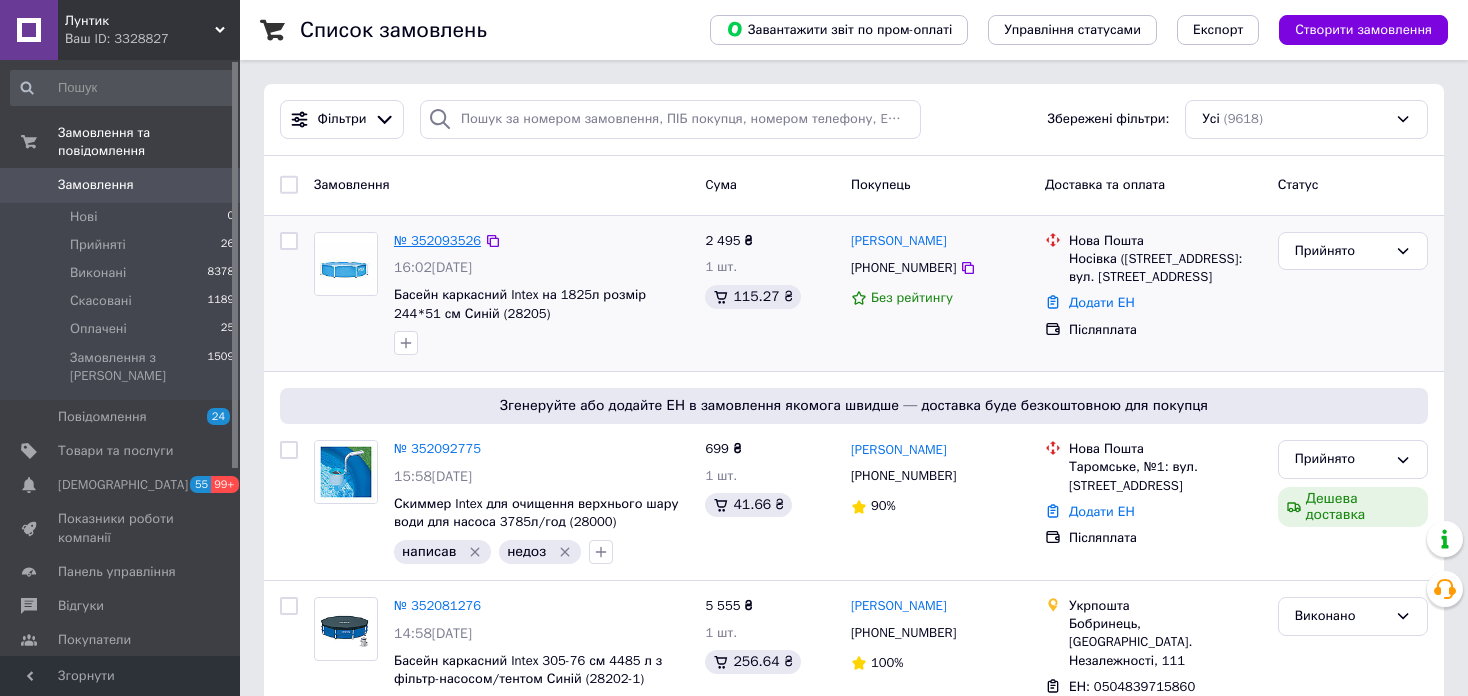 click on "№ 352093526" at bounding box center [437, 240] 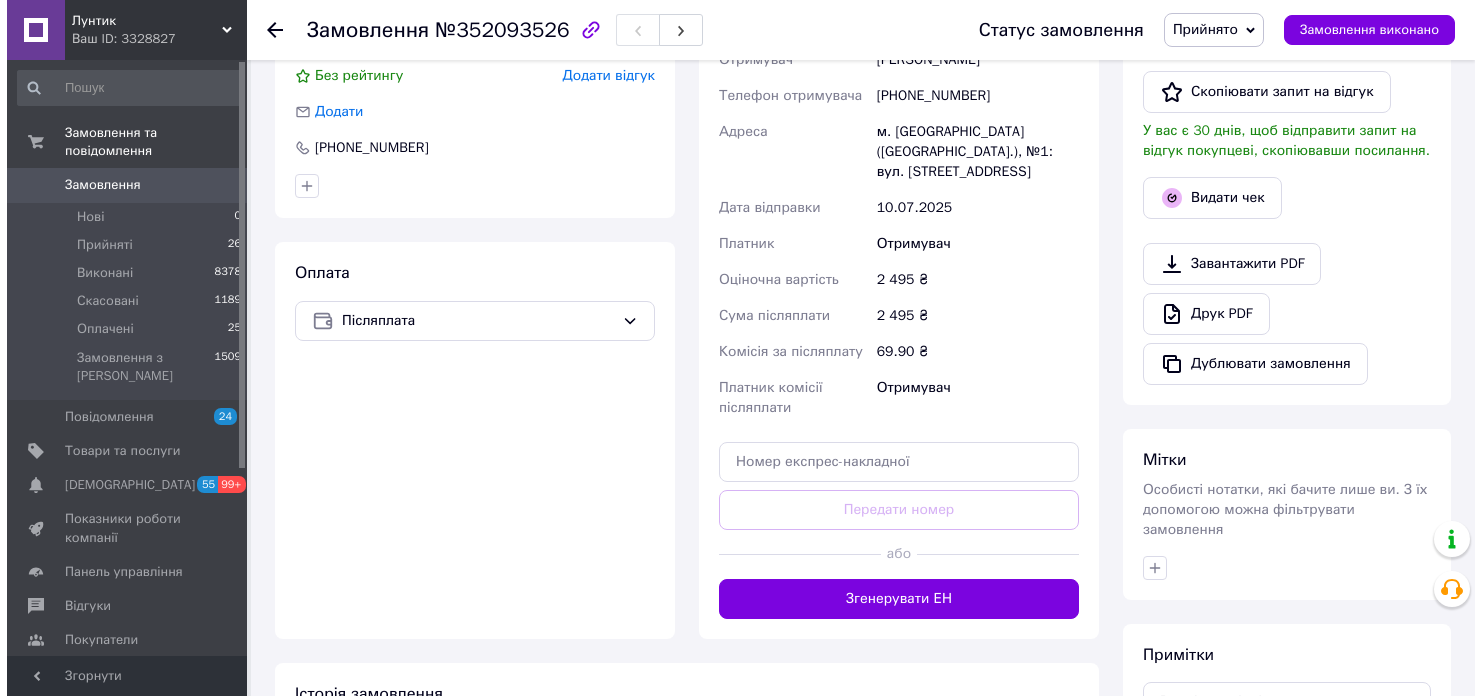 scroll, scrollTop: 300, scrollLeft: 0, axis: vertical 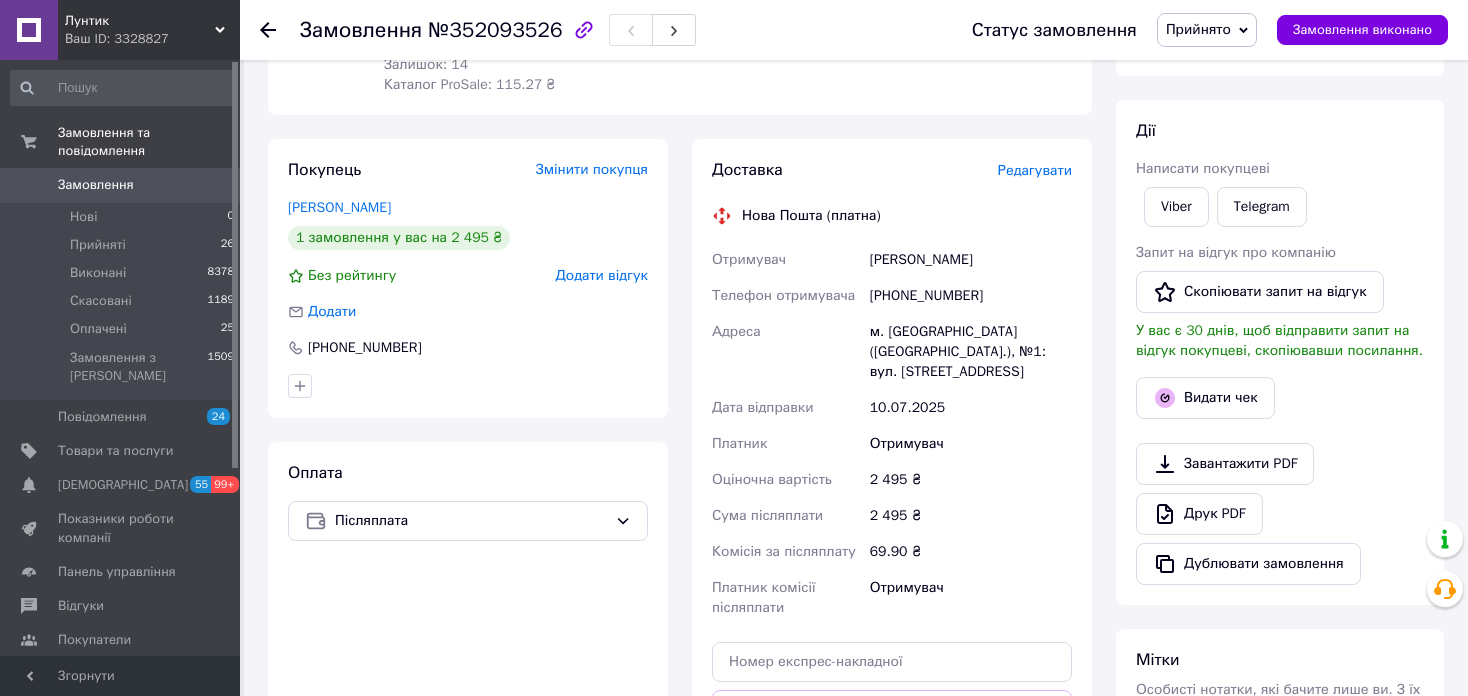 click on "Редагувати" at bounding box center [1035, 170] 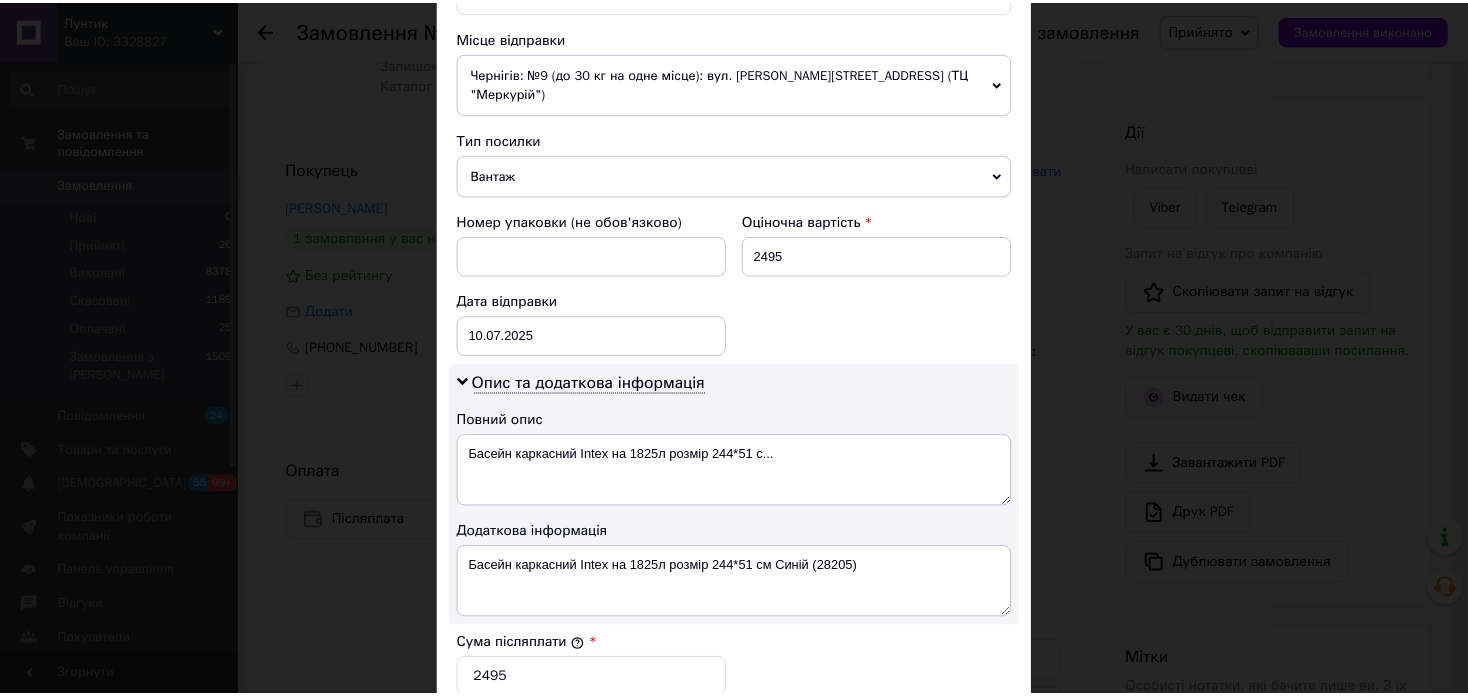 scroll, scrollTop: 1000, scrollLeft: 0, axis: vertical 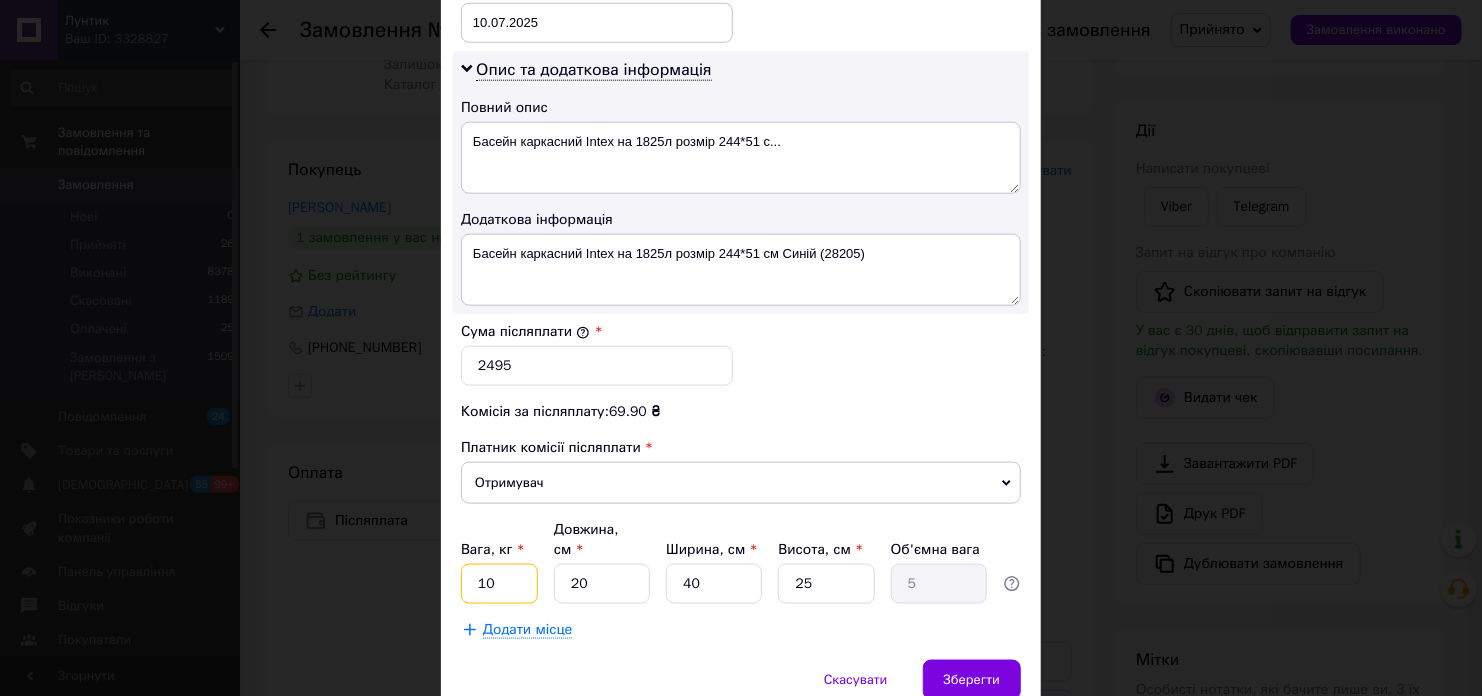 click on "10" at bounding box center (499, 584) 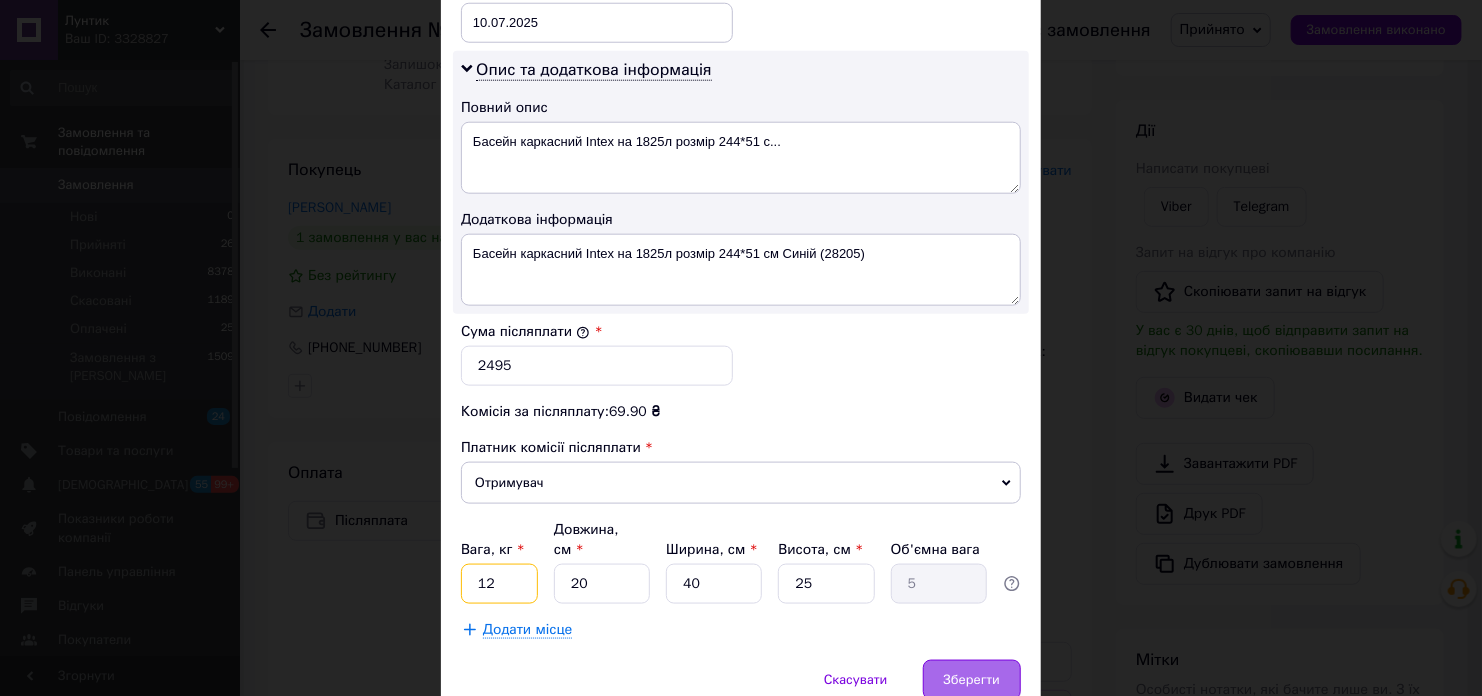 type on "12" 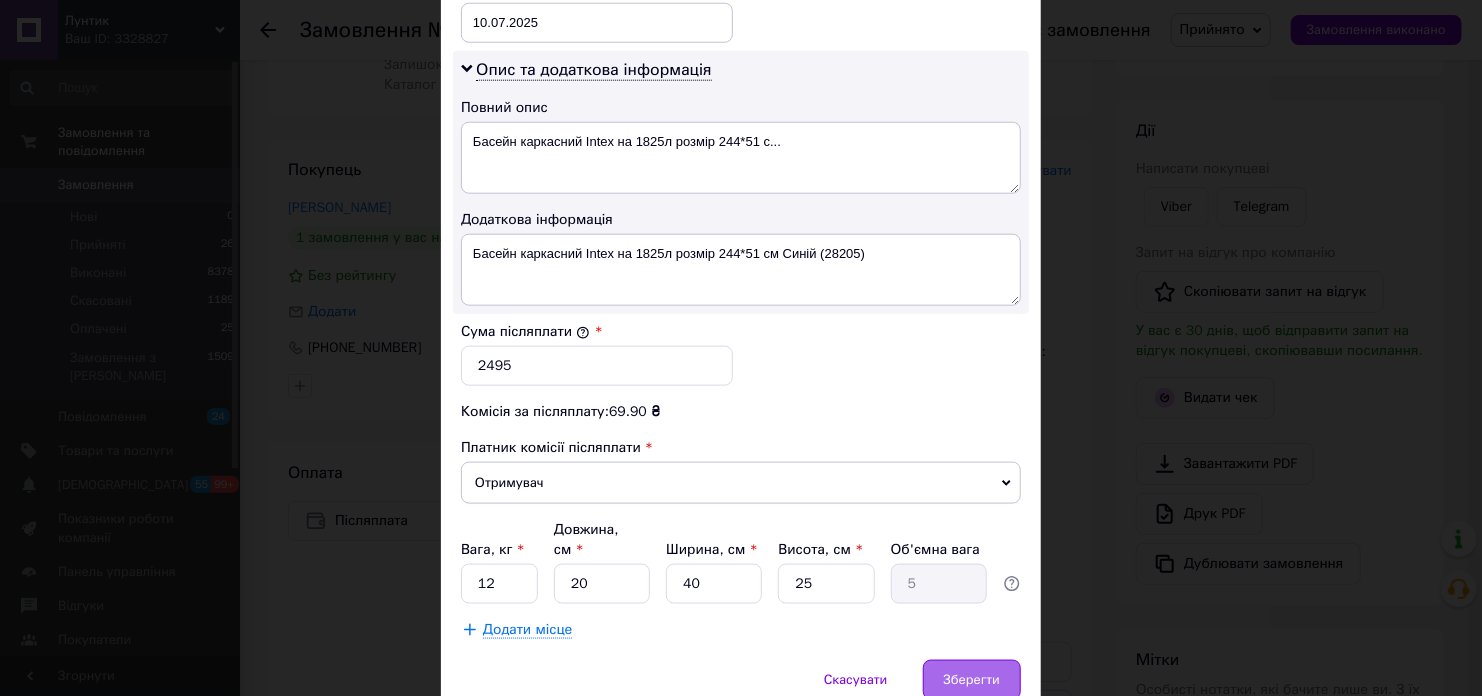 click on "Зберегти" at bounding box center [972, 680] 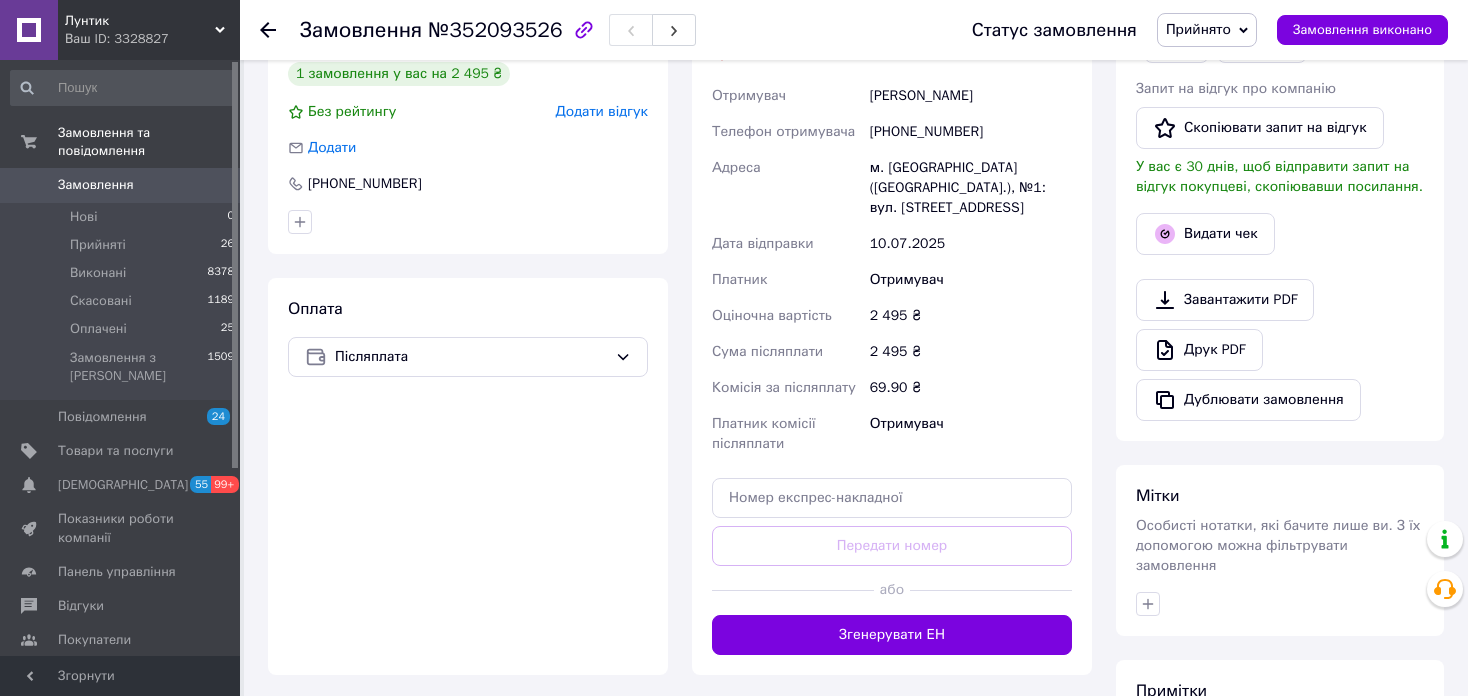scroll, scrollTop: 500, scrollLeft: 0, axis: vertical 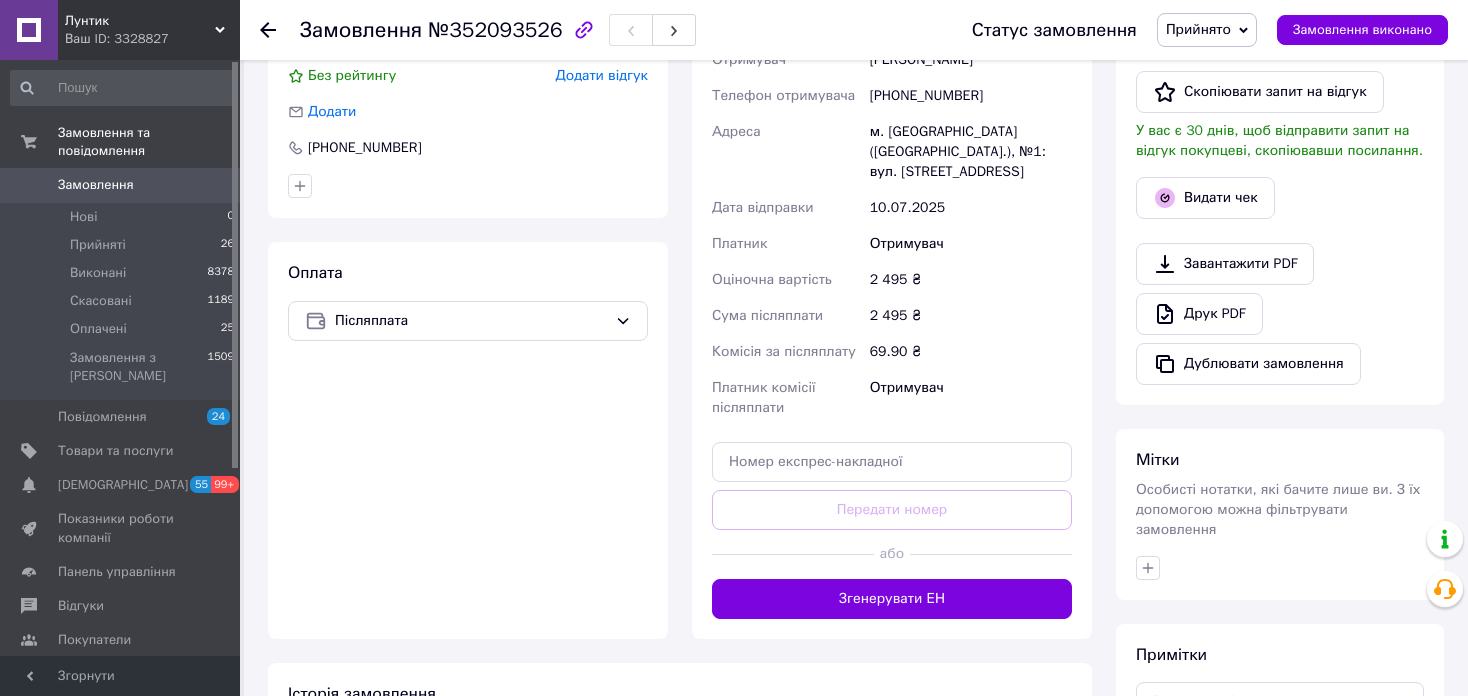 click at bounding box center [793, 554] 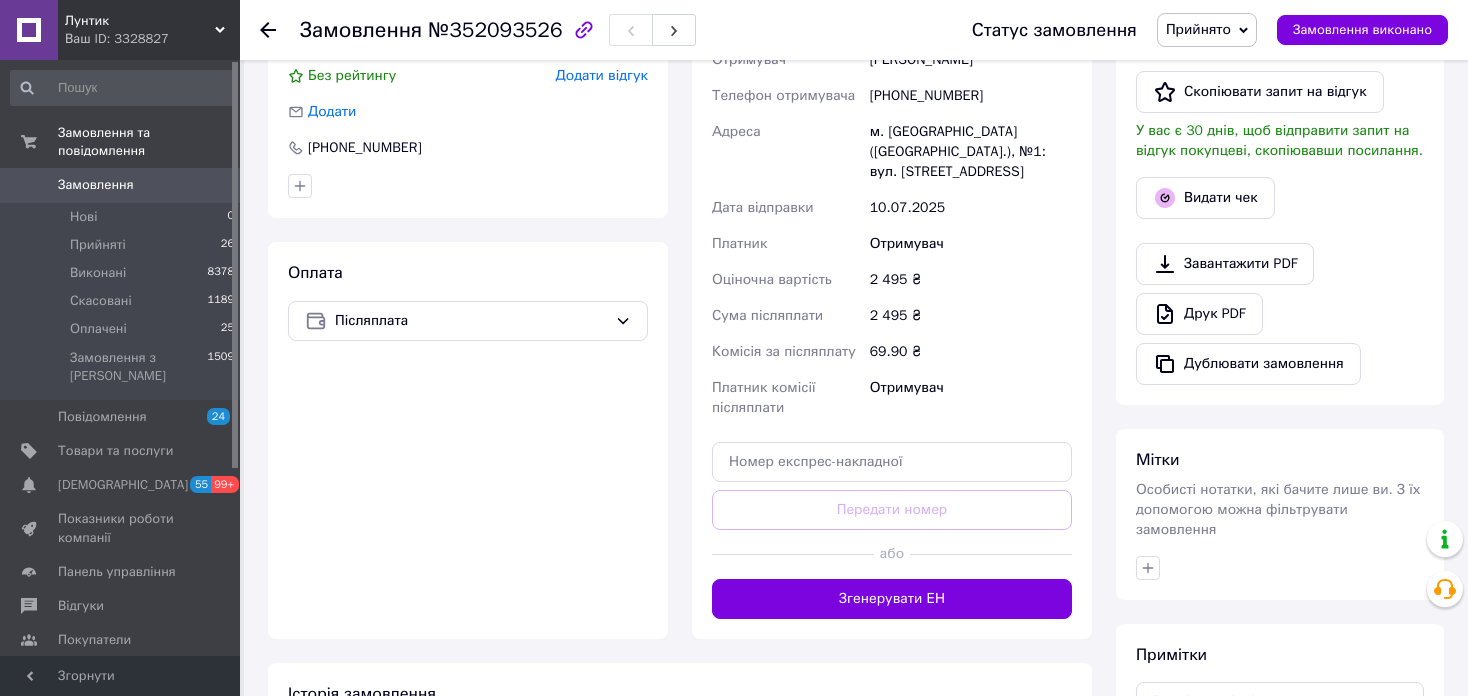 click on "Згенерувати ЕН" at bounding box center [892, 599] 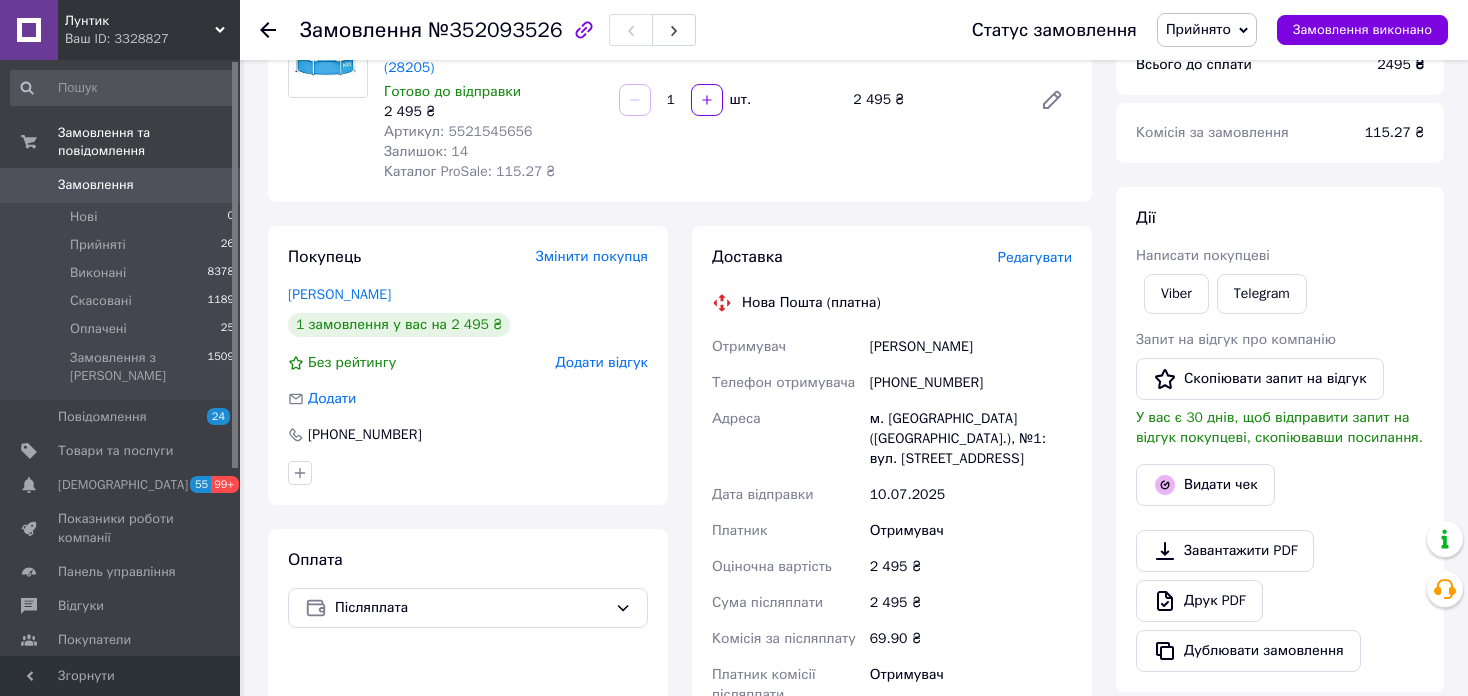 scroll, scrollTop: 200, scrollLeft: 0, axis: vertical 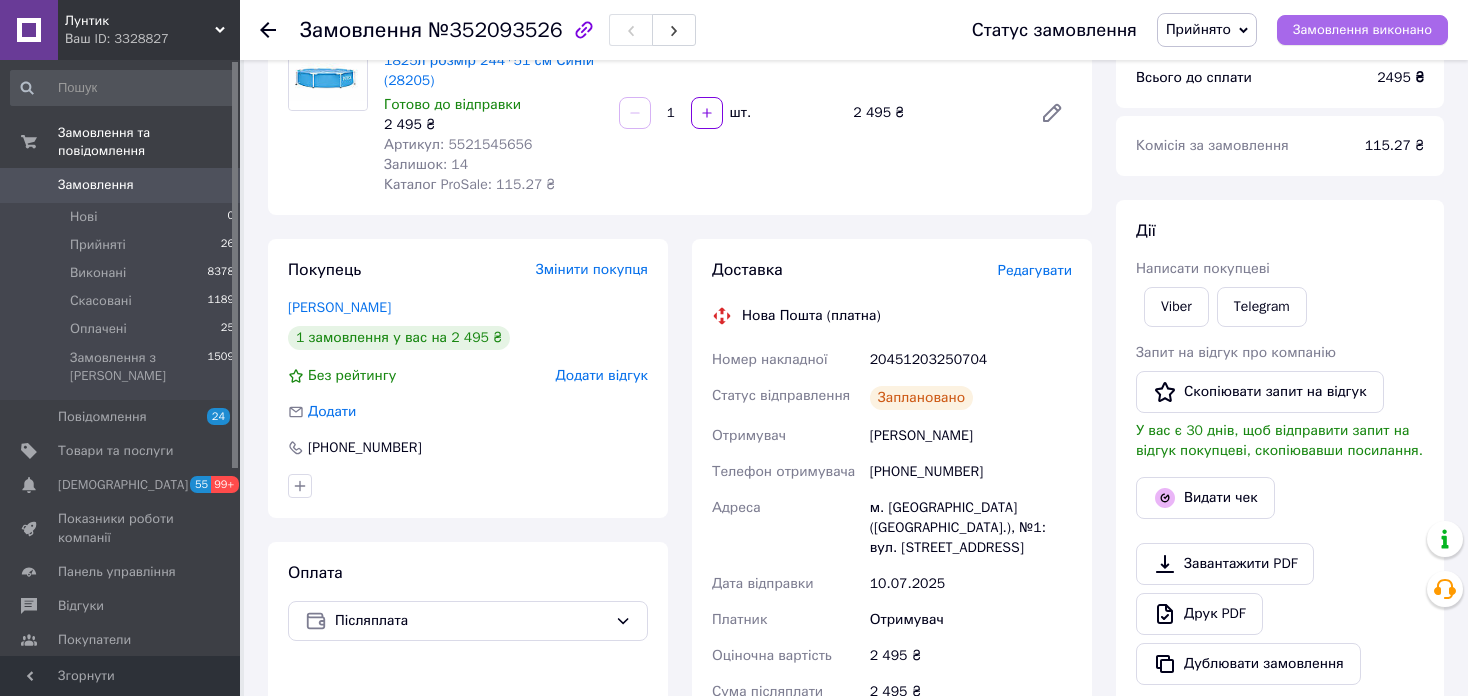 click on "Замовлення виконано" at bounding box center [1362, 30] 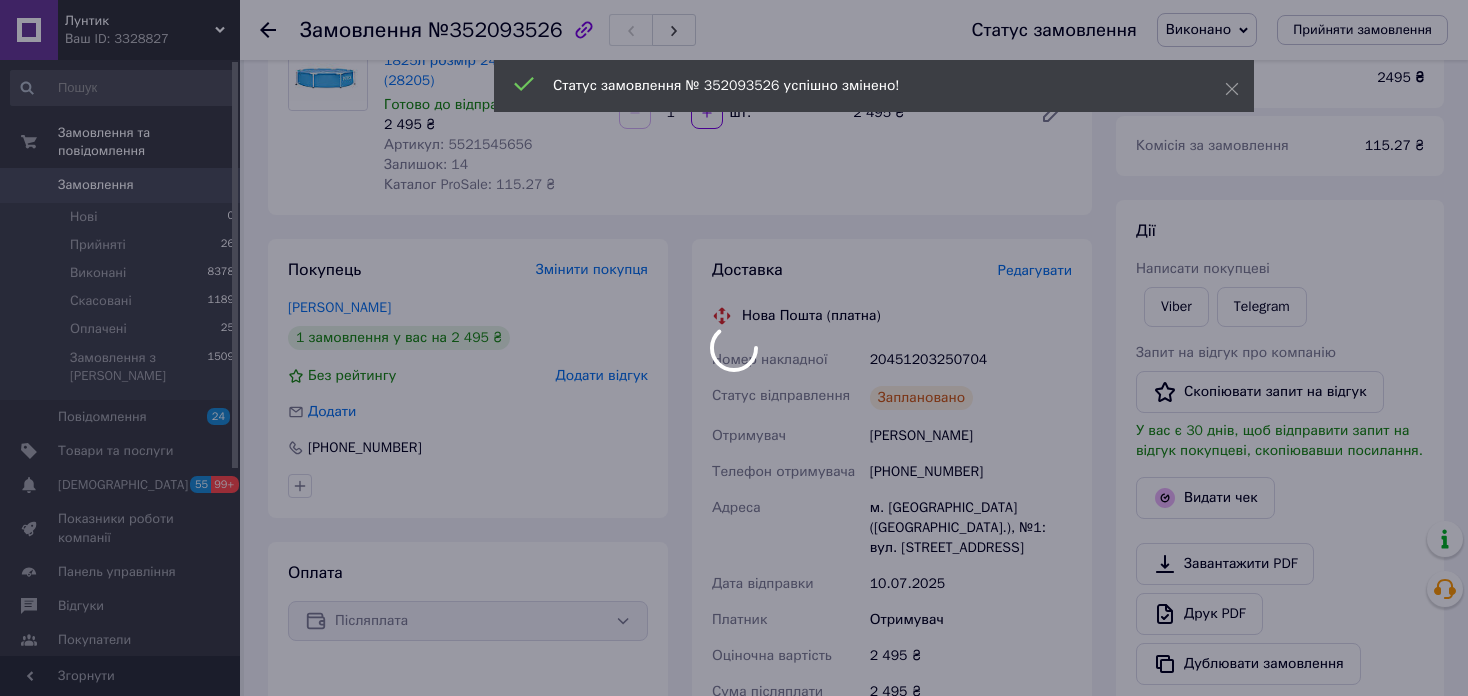click at bounding box center (734, 348) 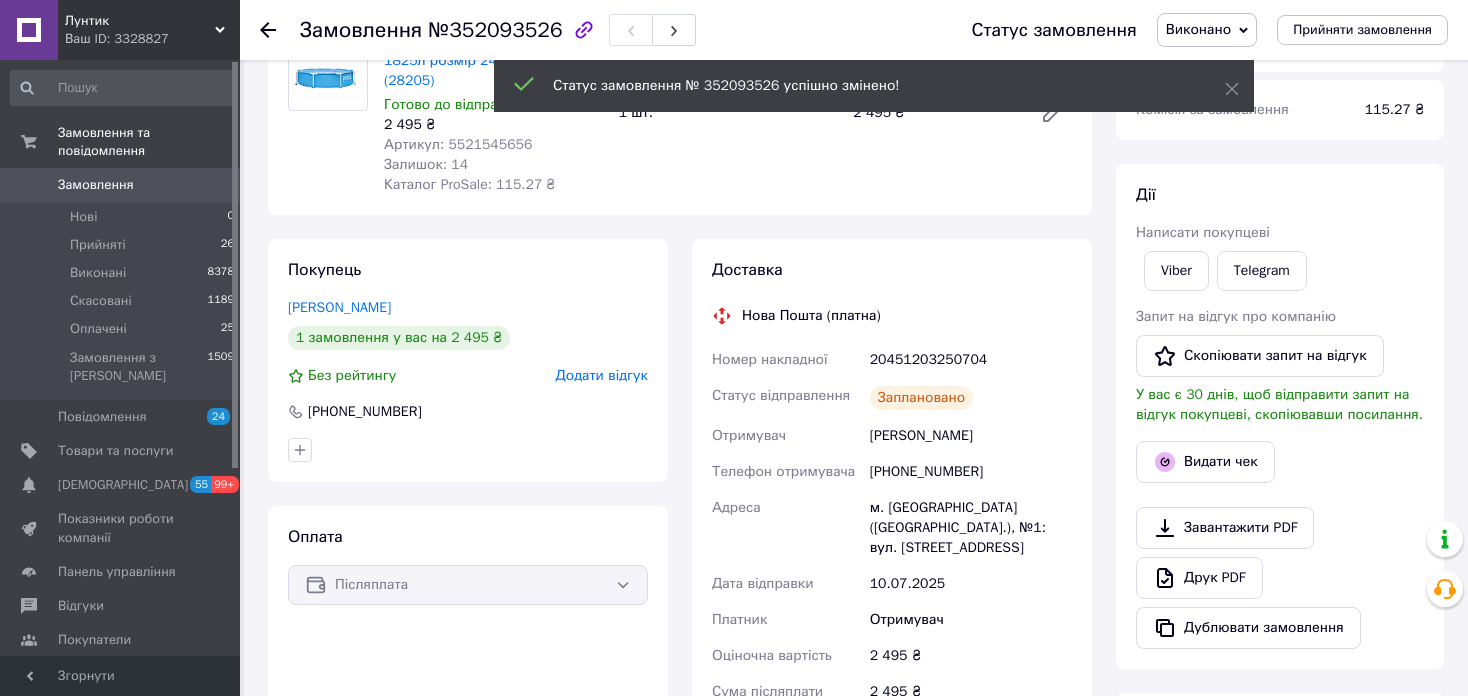 click on "Замовлення №352093526 Статус замовлення Виконано Прийнято Скасовано Оплачено Прийняти замовлення" at bounding box center (854, 30) 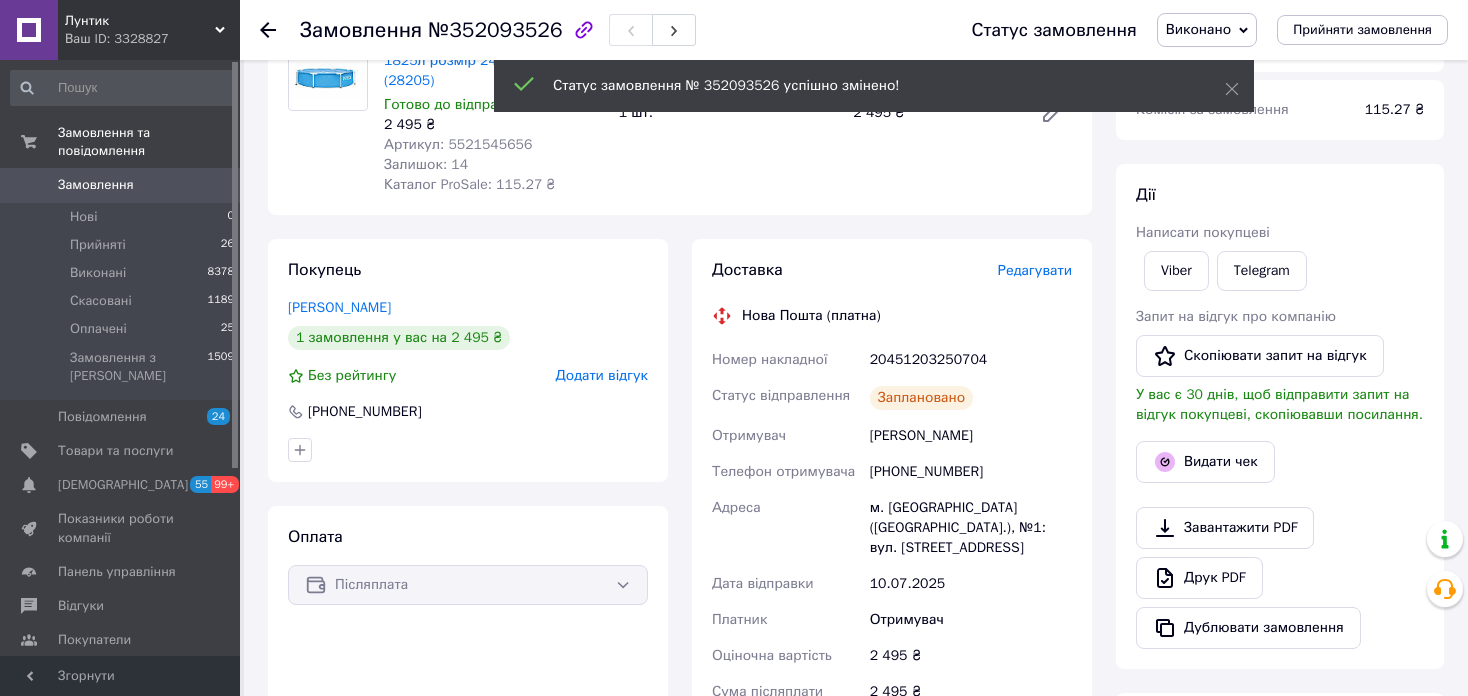 click 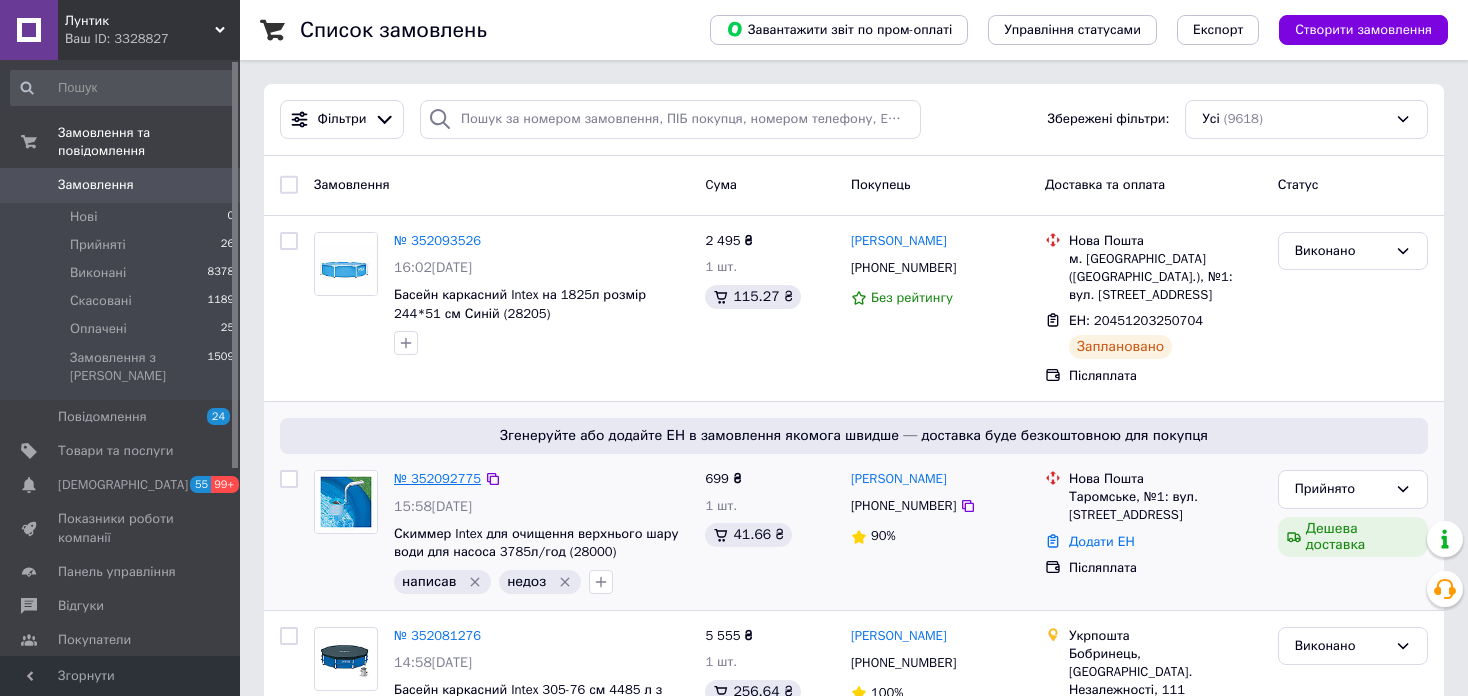 click on "№ 352092775" at bounding box center (437, 478) 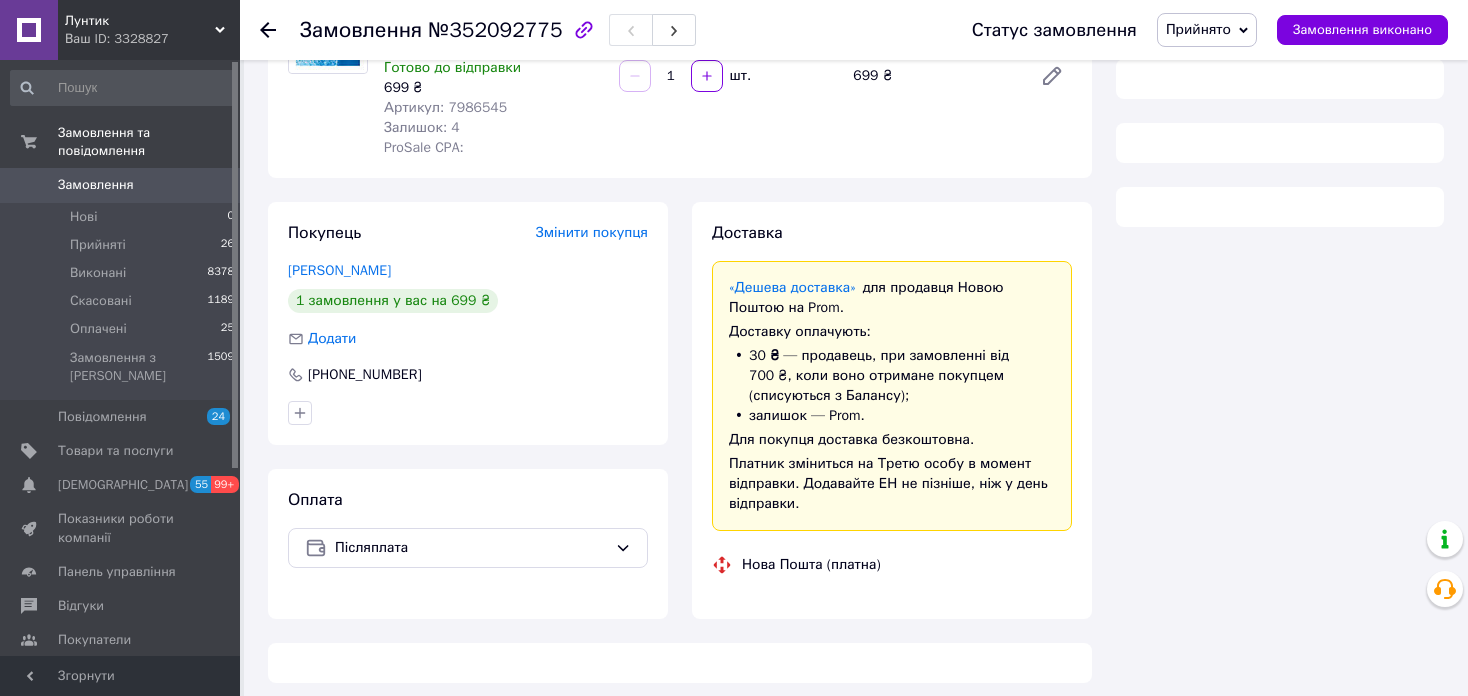 scroll, scrollTop: 248, scrollLeft: 0, axis: vertical 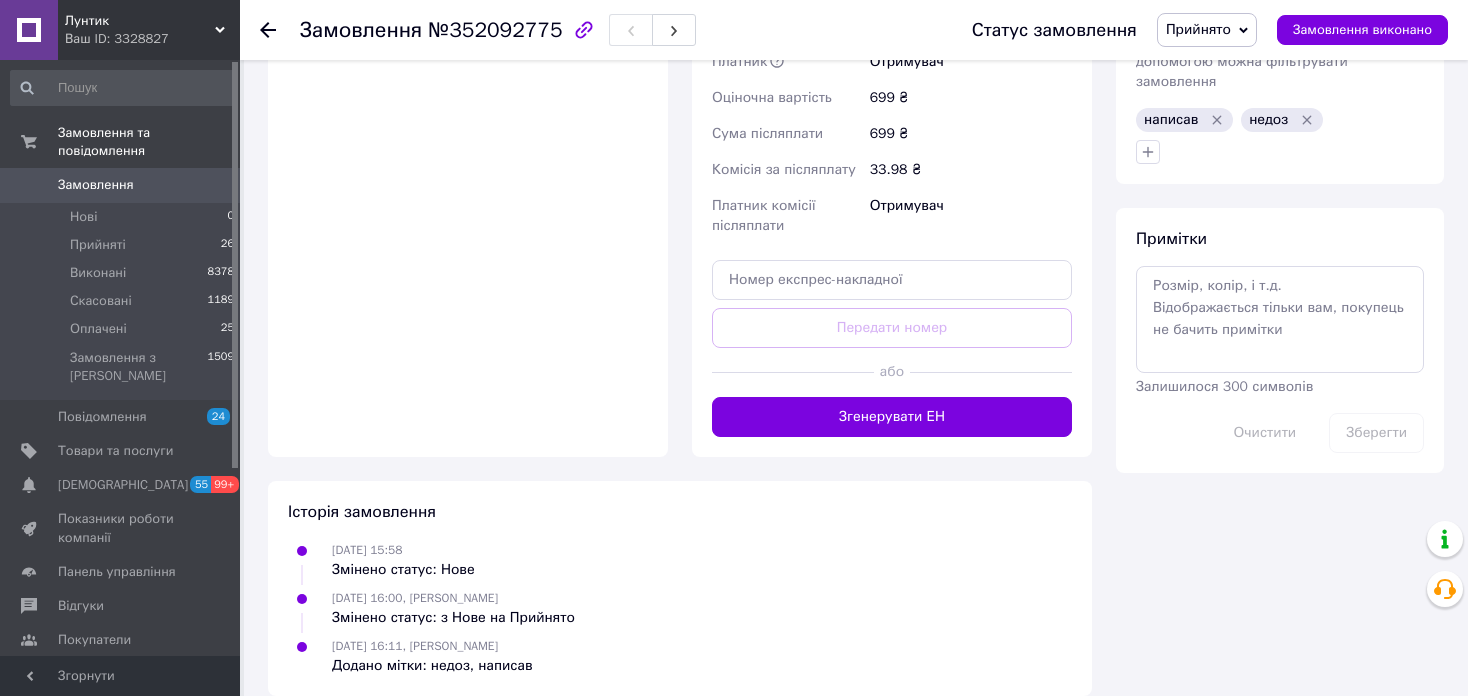 drag, startPoint x: 917, startPoint y: 434, endPoint x: 911, endPoint y: 417, distance: 18.027756 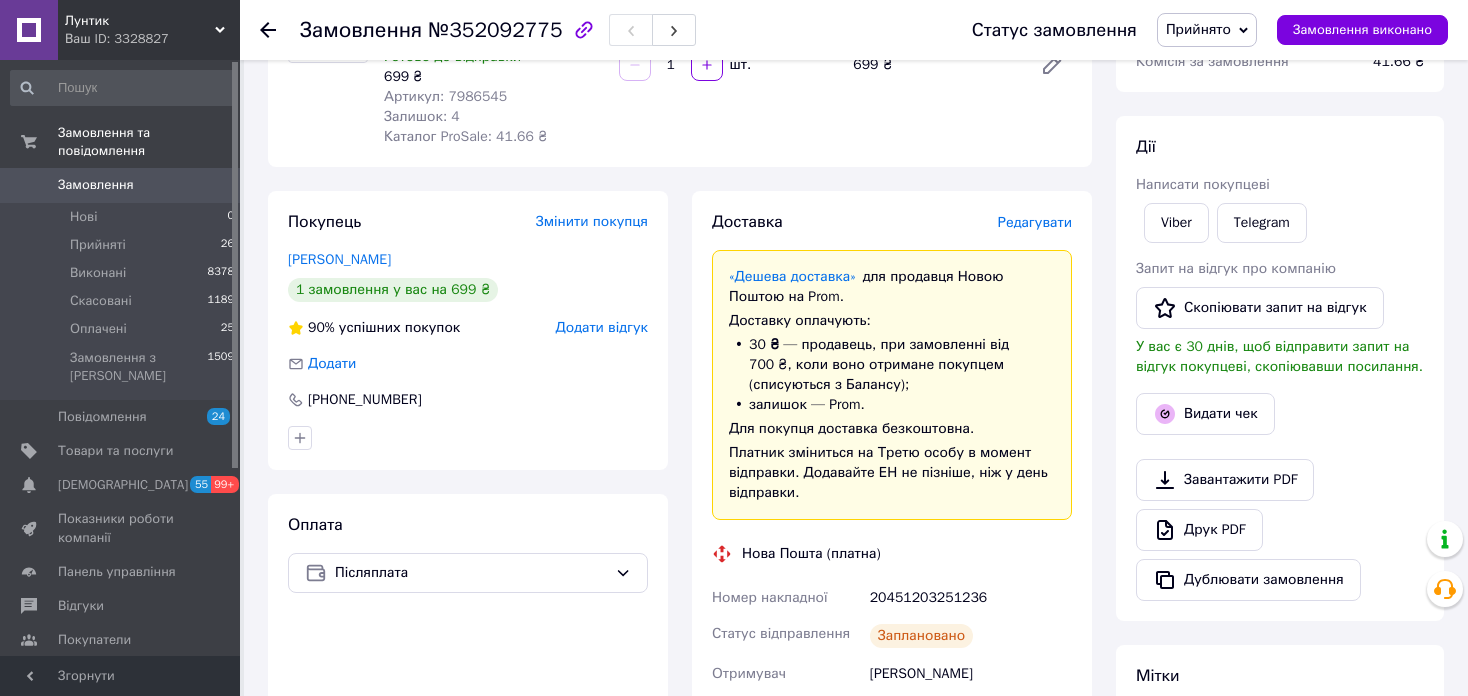scroll, scrollTop: 148, scrollLeft: 0, axis: vertical 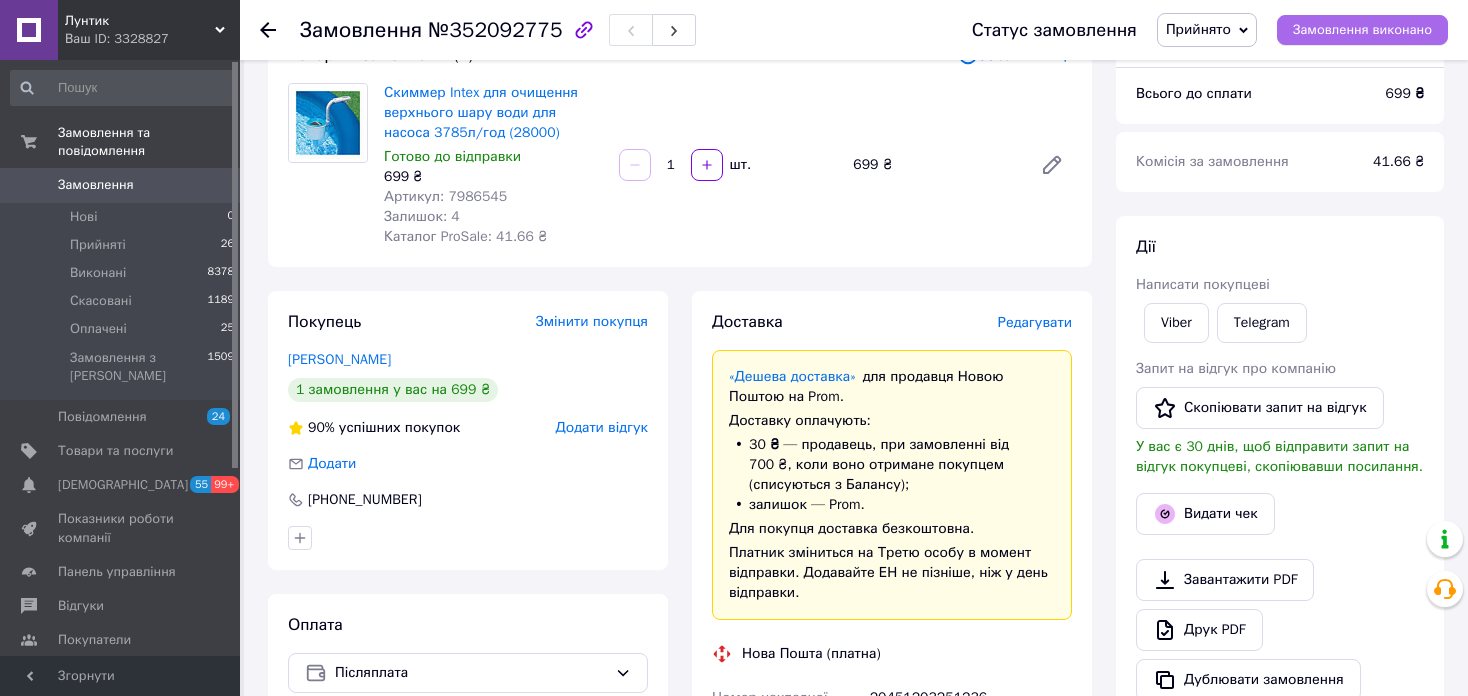 click on "Замовлення виконано" at bounding box center [1362, 30] 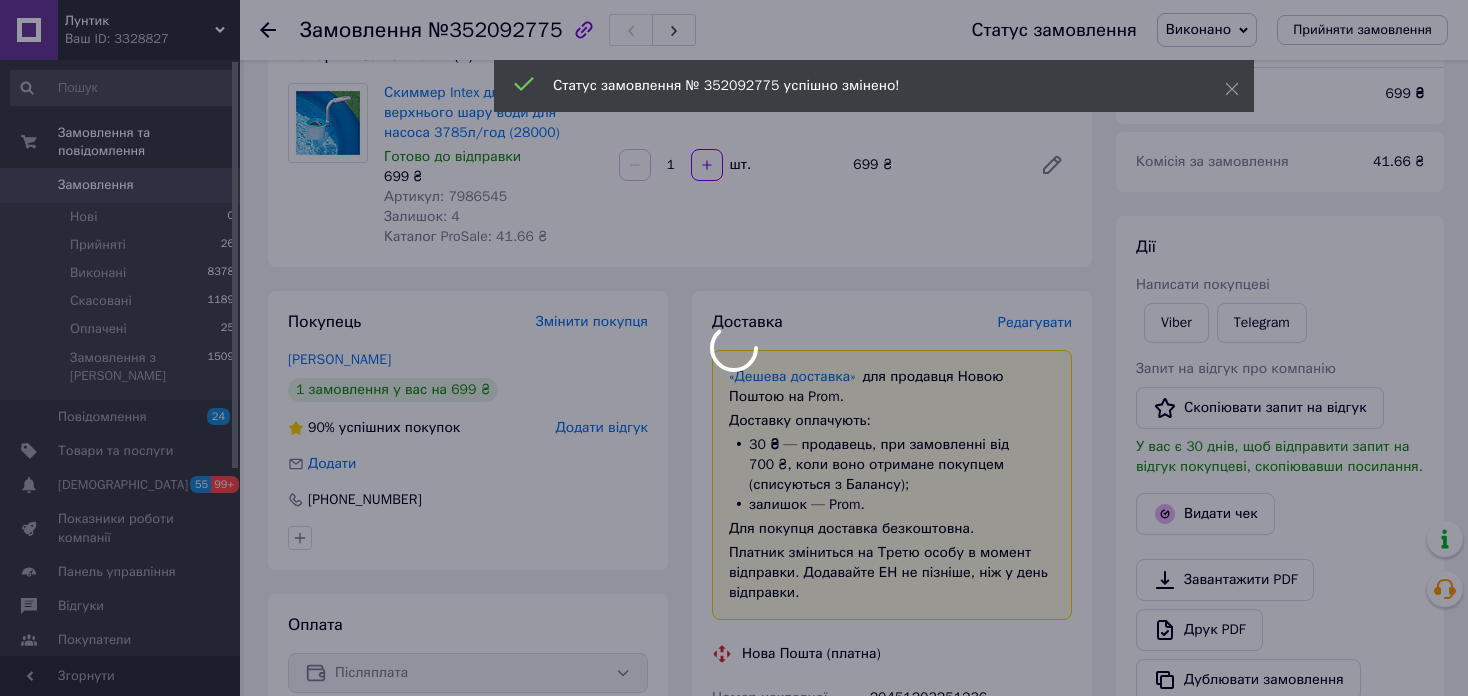 click at bounding box center (734, 348) 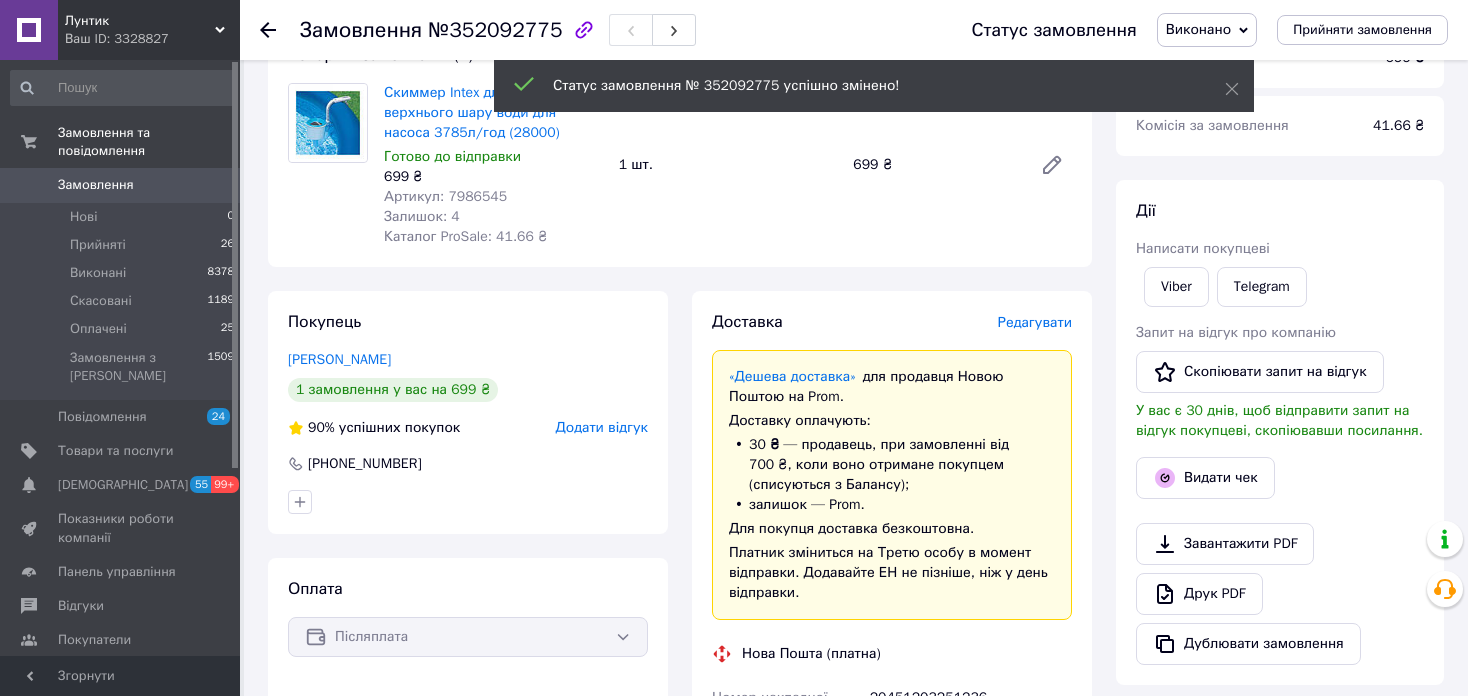 click 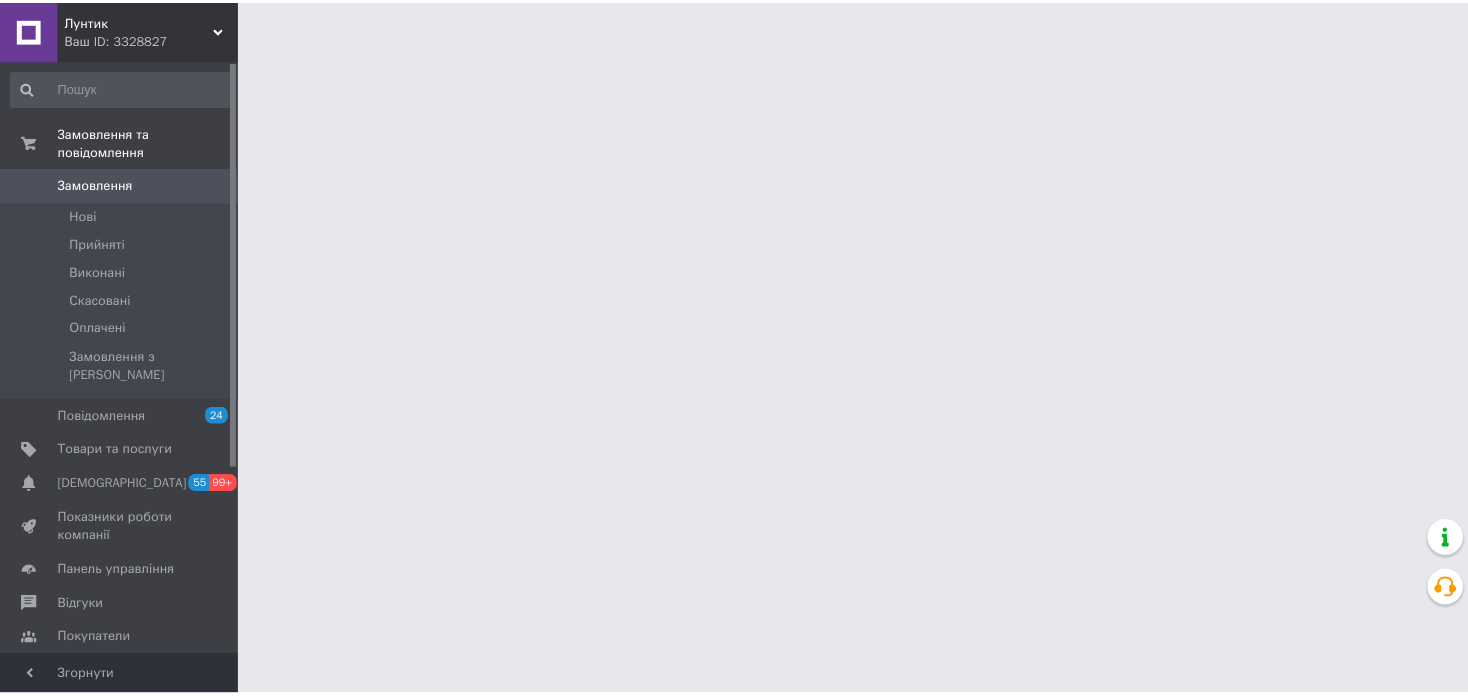 scroll, scrollTop: 0, scrollLeft: 0, axis: both 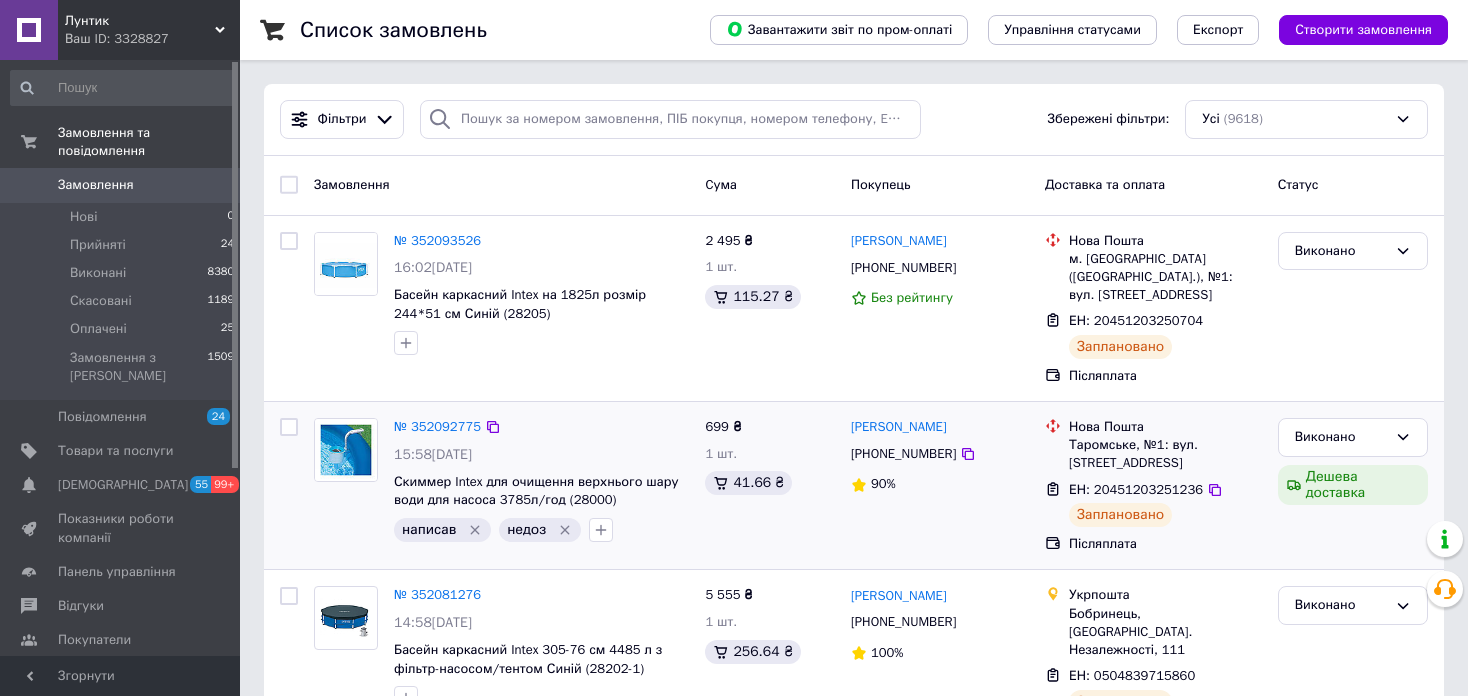 click 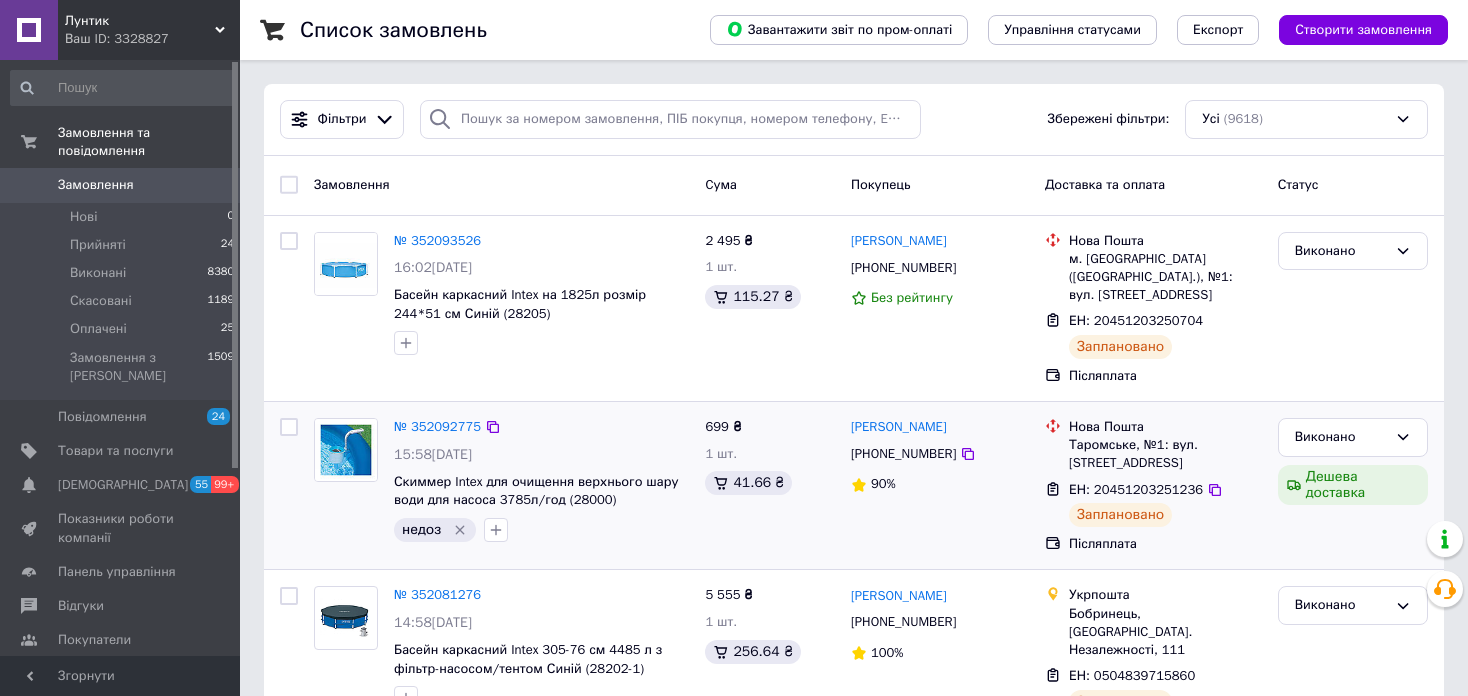 click 